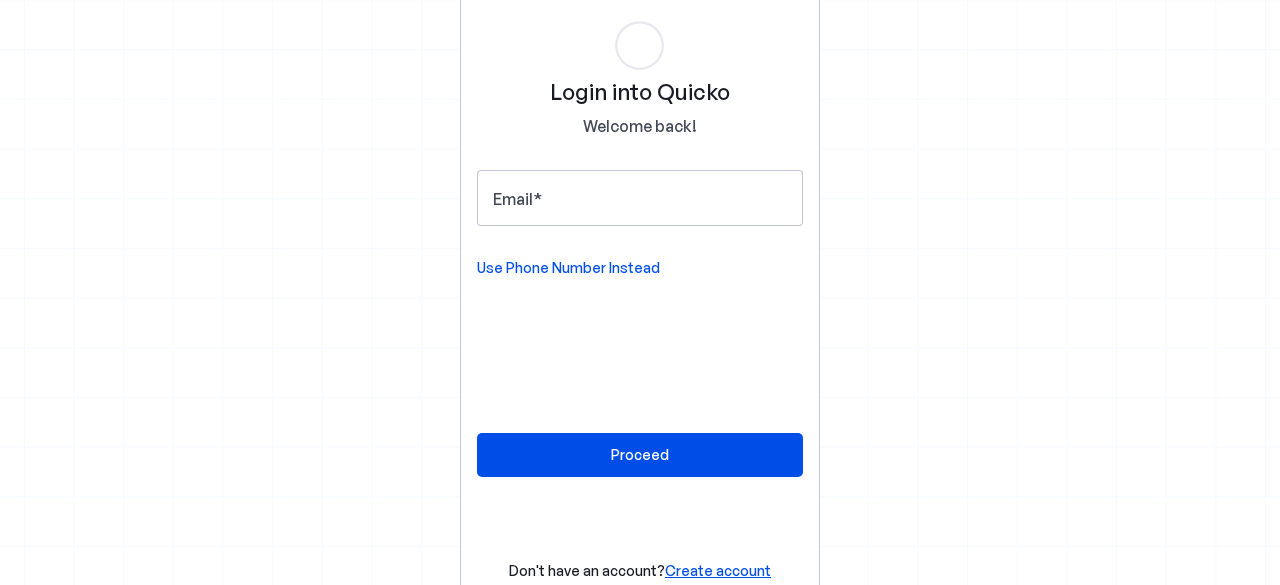 scroll, scrollTop: 0, scrollLeft: 0, axis: both 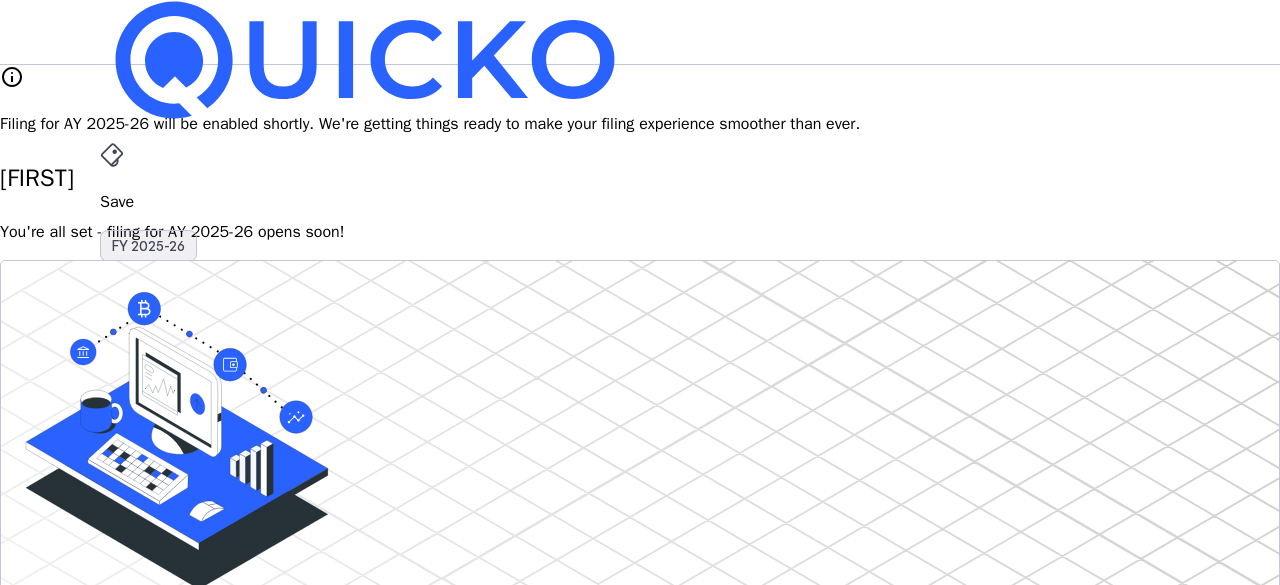 click on "FY 2025-26" at bounding box center [148, 246] 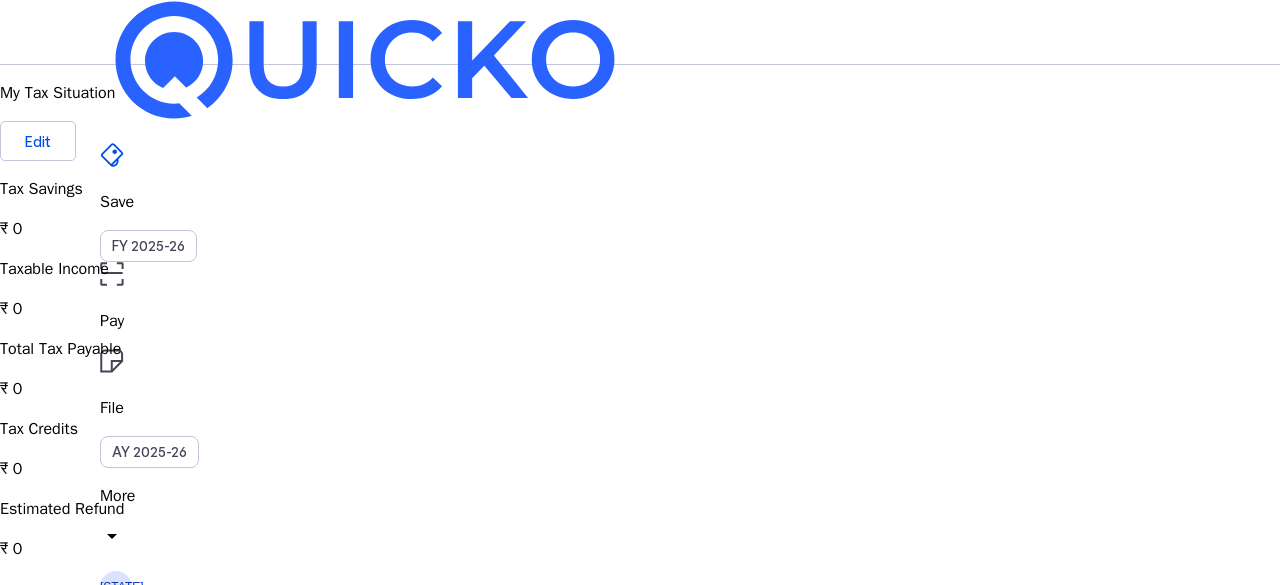 click on "FY 2025-26" at bounding box center [148, 246] 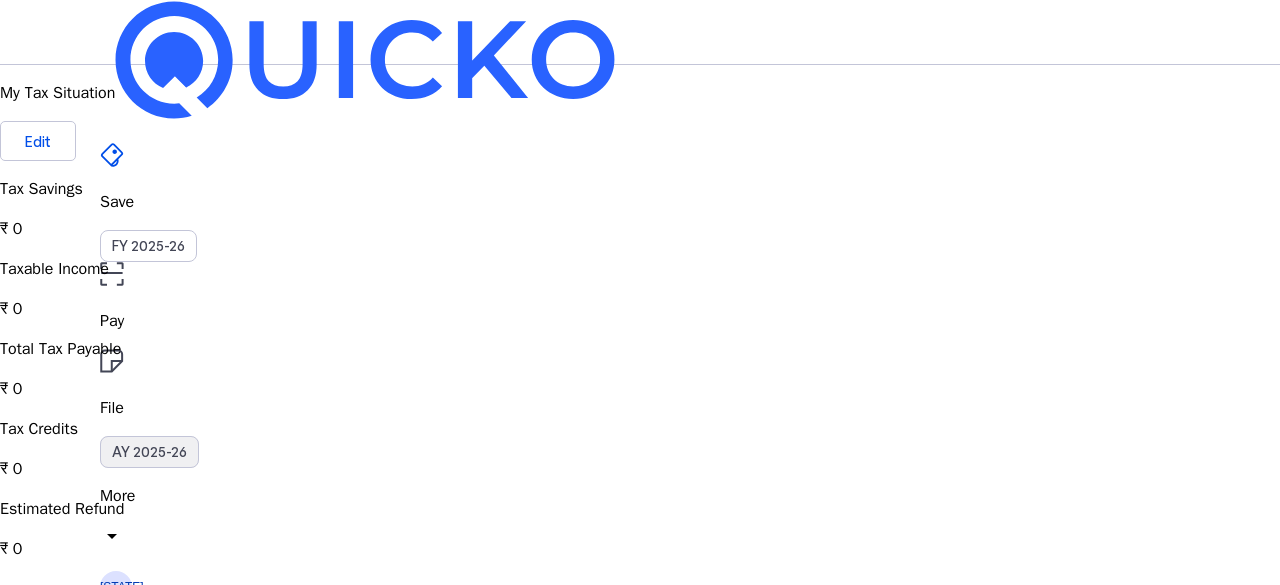 click on "AY 2025-26" at bounding box center (149, 452) 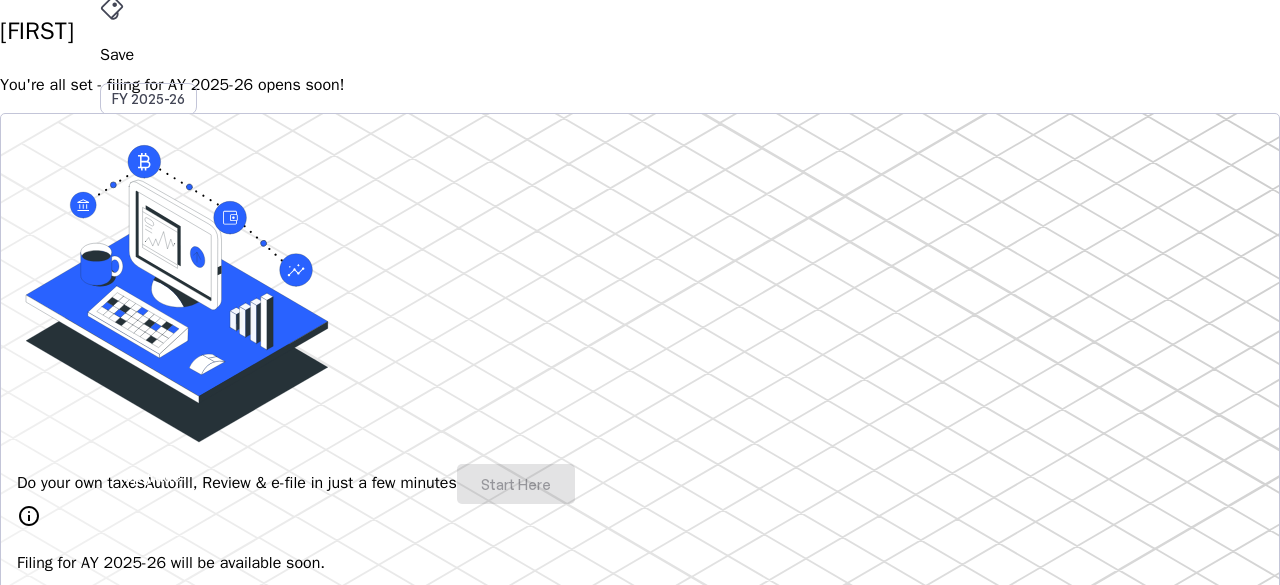scroll, scrollTop: 0, scrollLeft: 0, axis: both 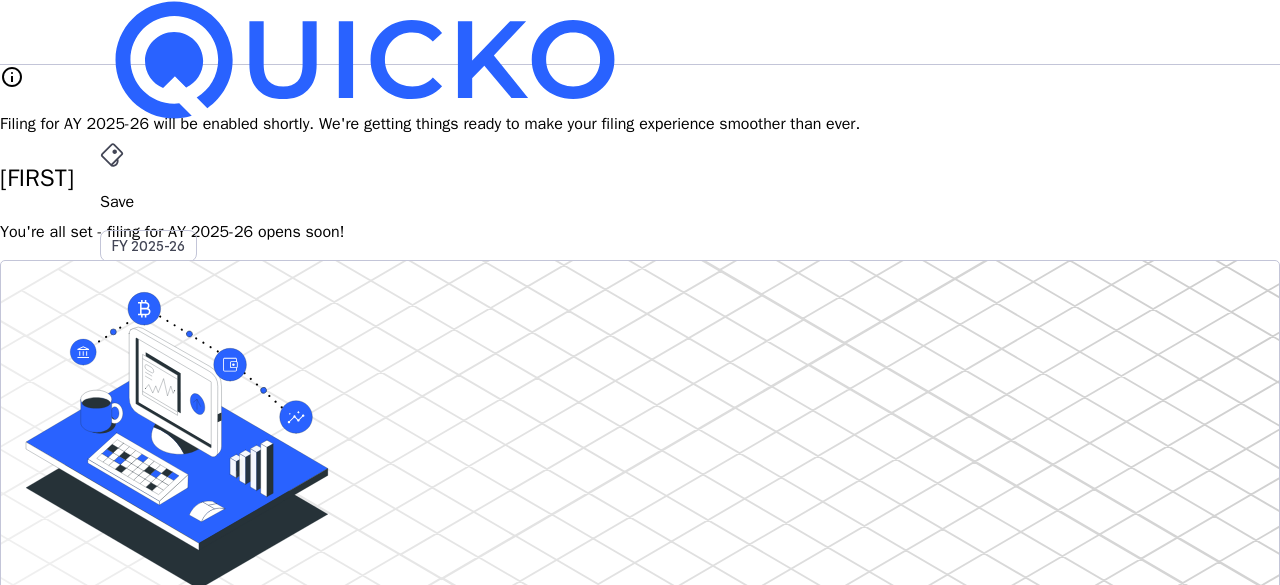 click on "More" at bounding box center [640, 496] 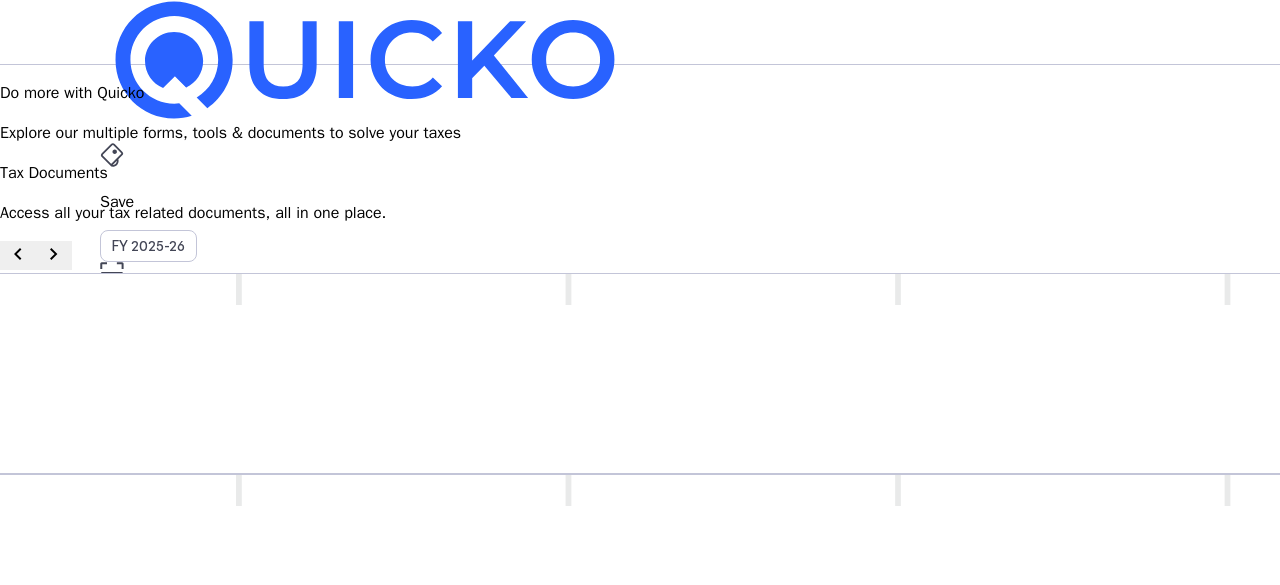 scroll, scrollTop: 0, scrollLeft: 0, axis: both 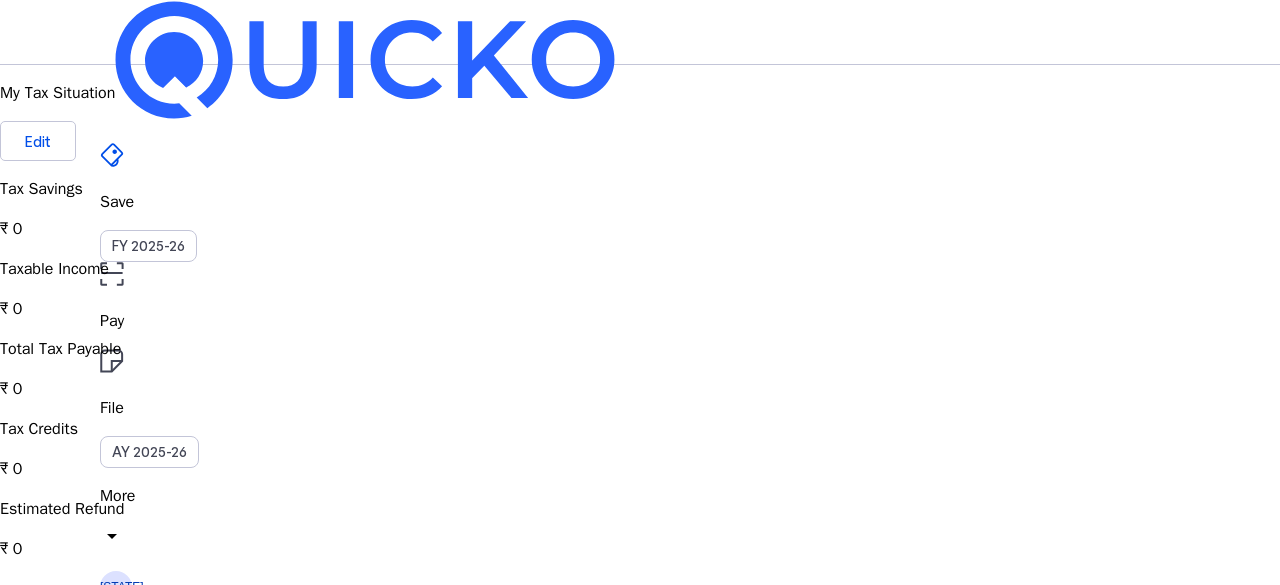 click on "Pay" at bounding box center (640, 321) 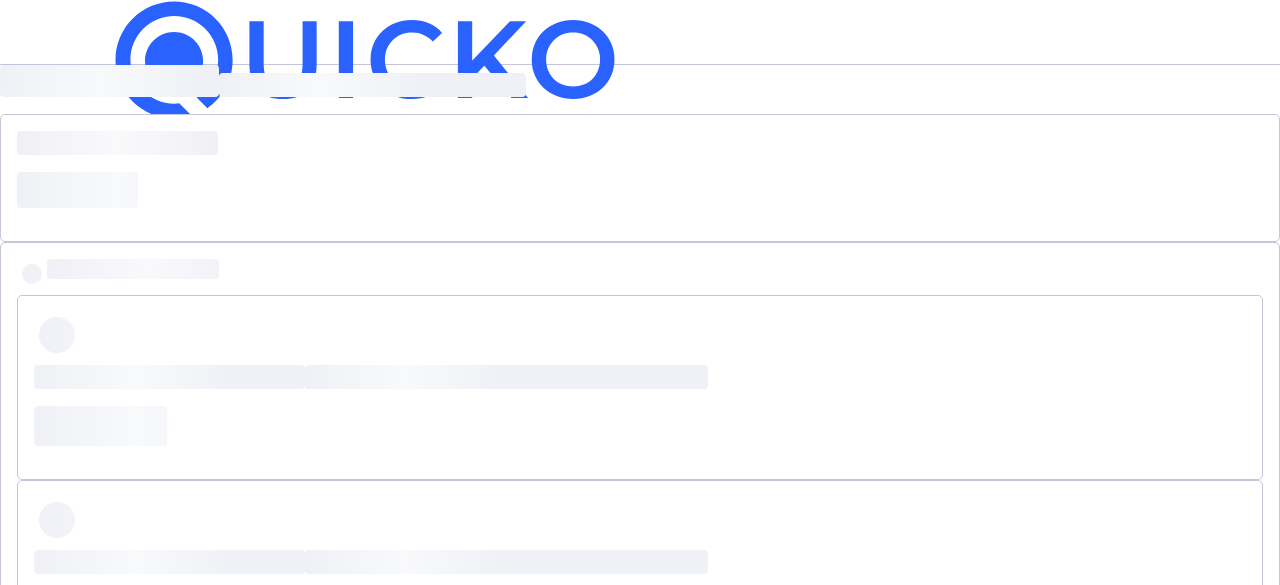 click on "AY 2025-26" at bounding box center [149, 452] 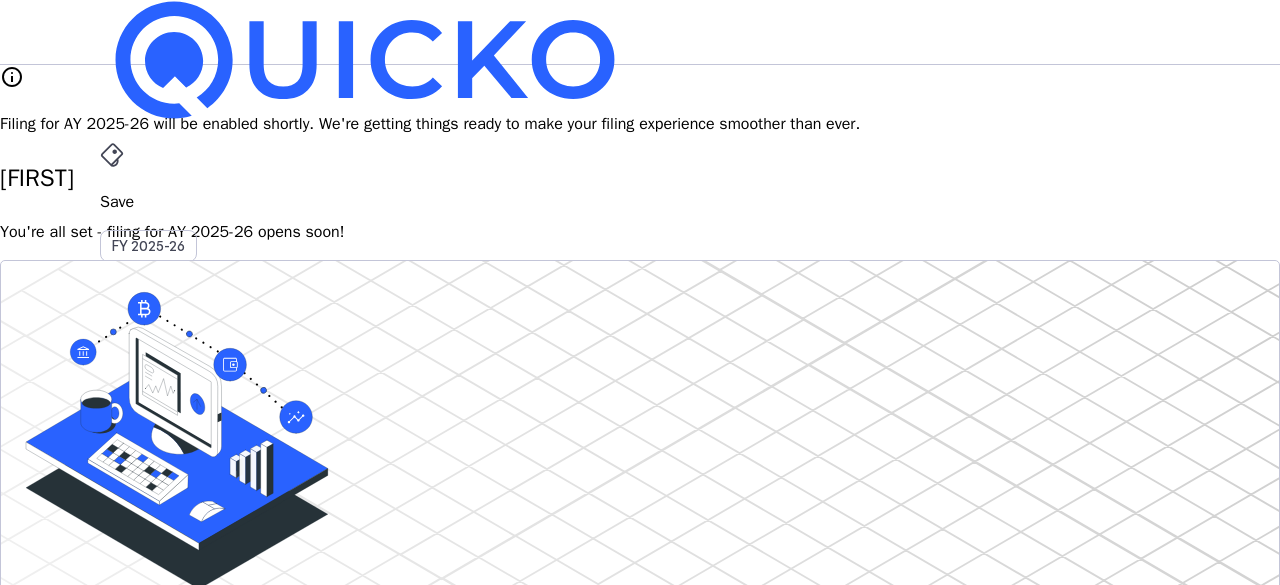 click on "AY 2025-26" at bounding box center (149, 452) 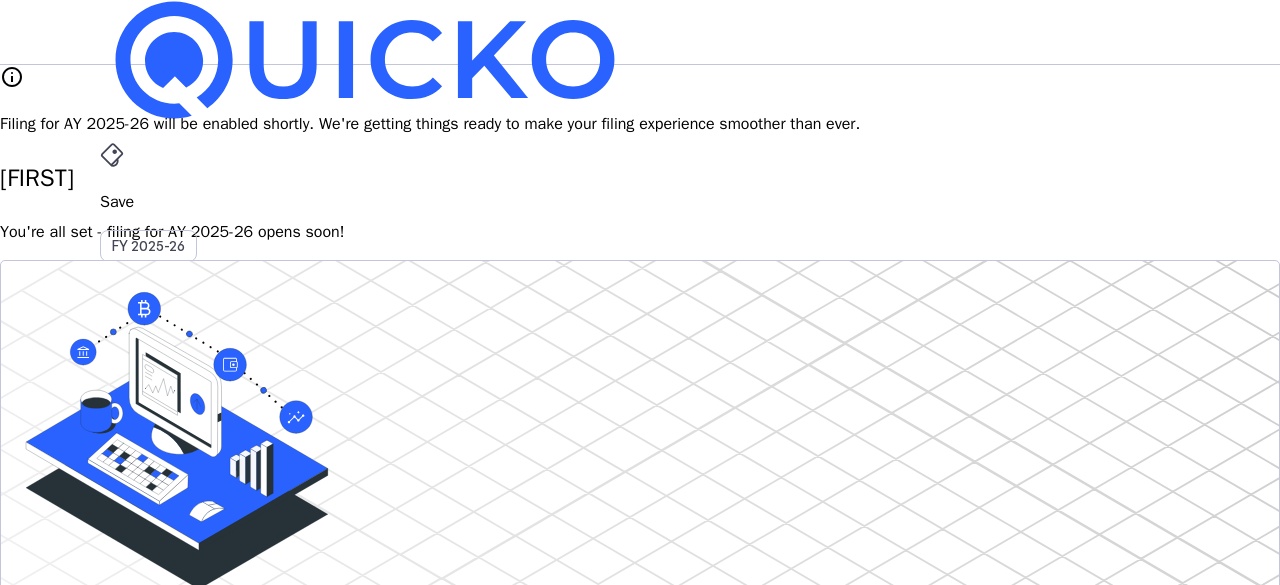 click on "More" at bounding box center (640, 496) 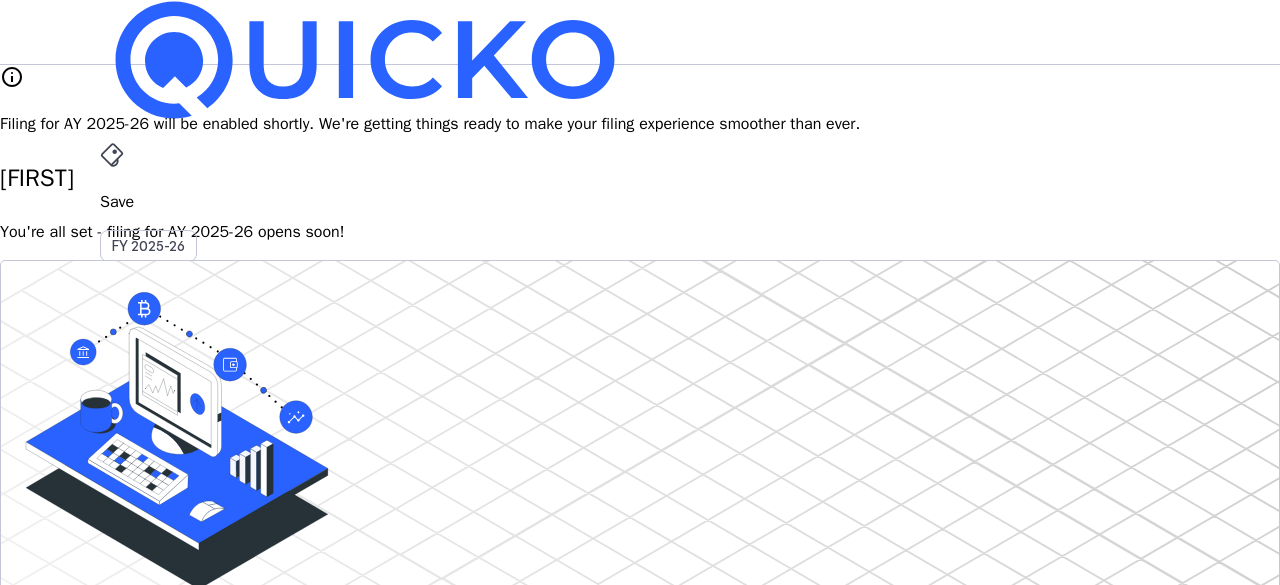 click at bounding box center (640, 3356) 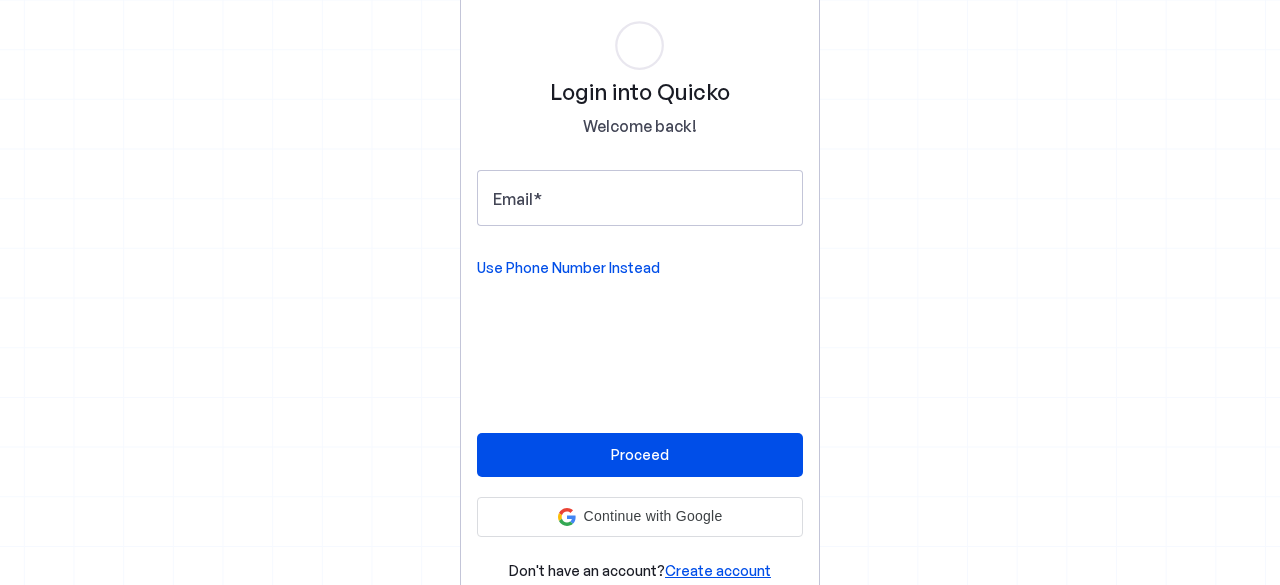 scroll, scrollTop: 0, scrollLeft: 0, axis: both 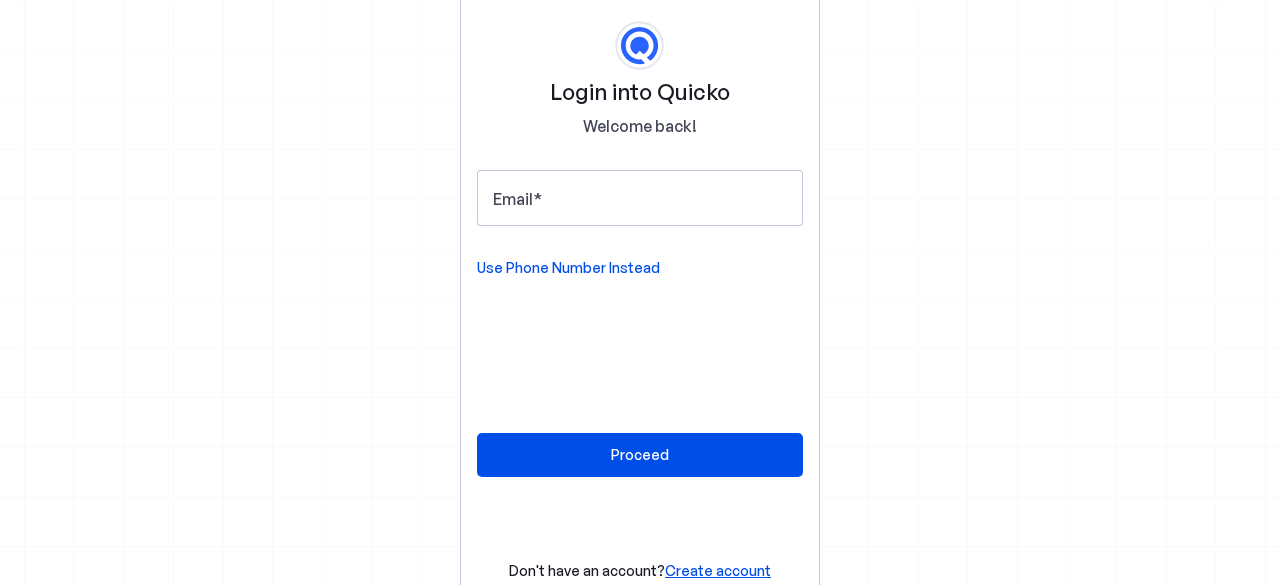 click on "Create account" at bounding box center [718, 570] 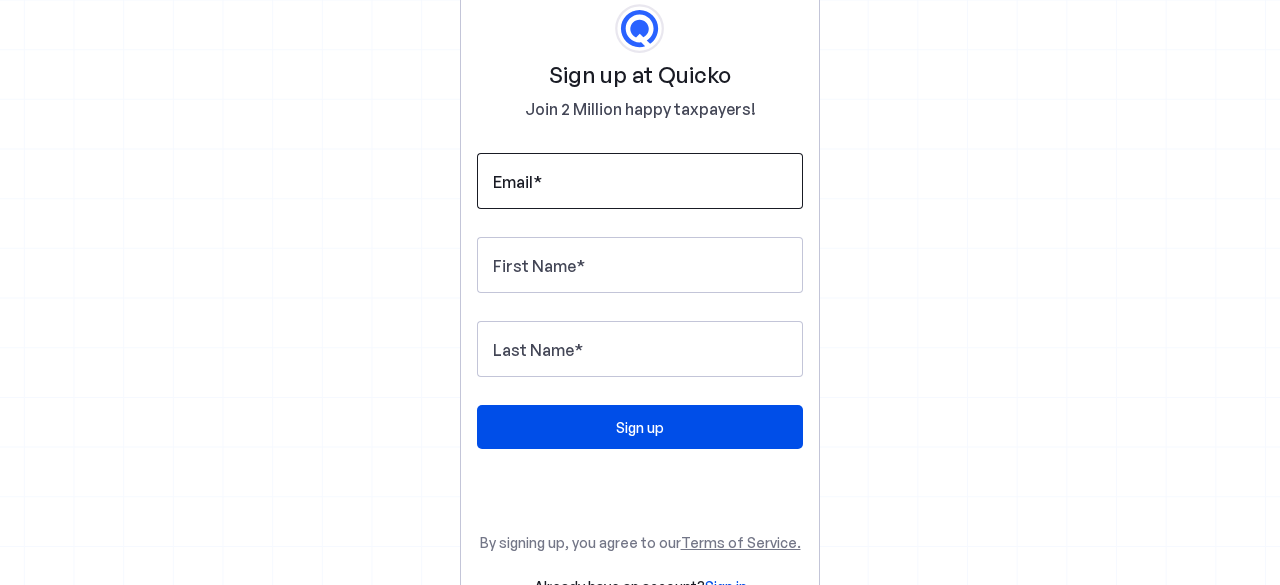 click on "Email" at bounding box center (640, 181) 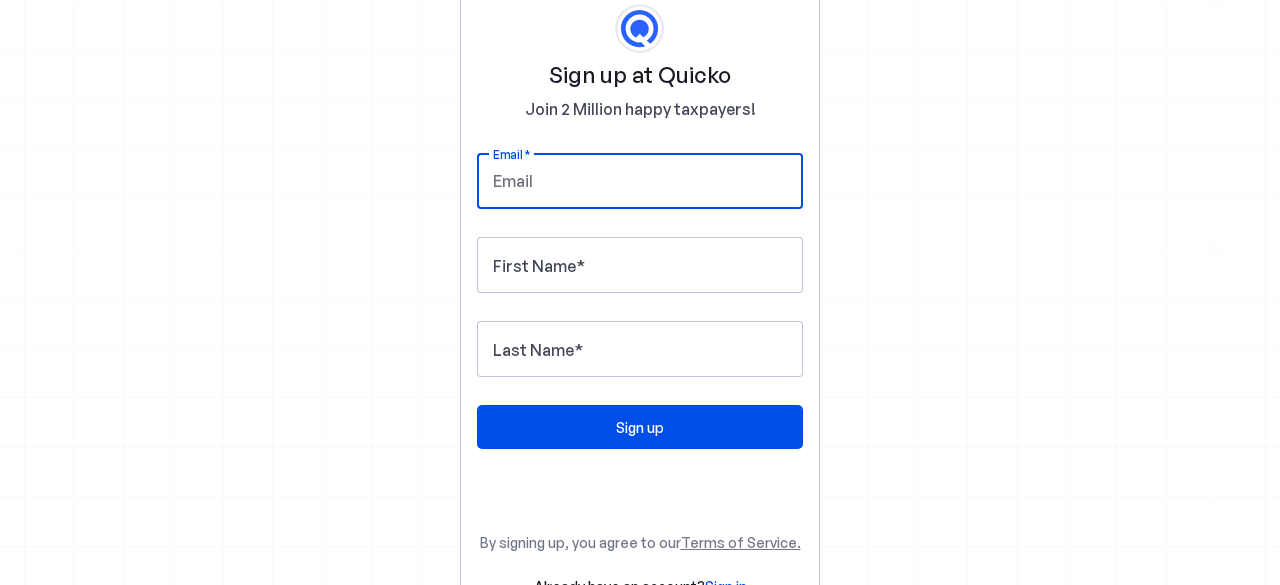 type on "sugunaindia@gmail.com" 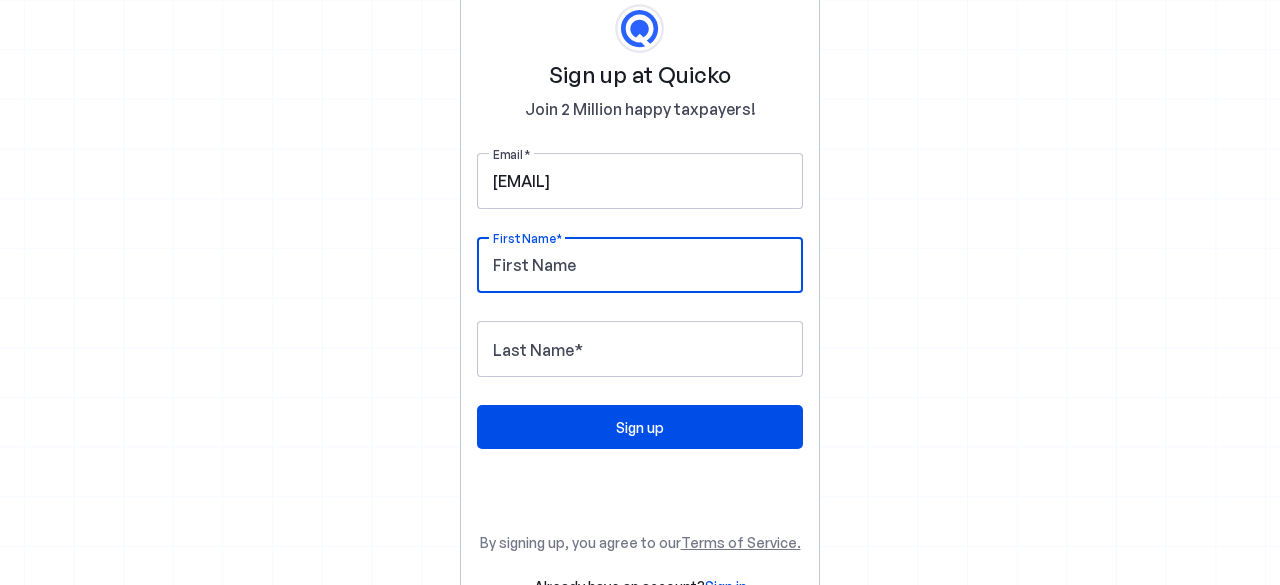 click on "First Name" at bounding box center [640, 265] 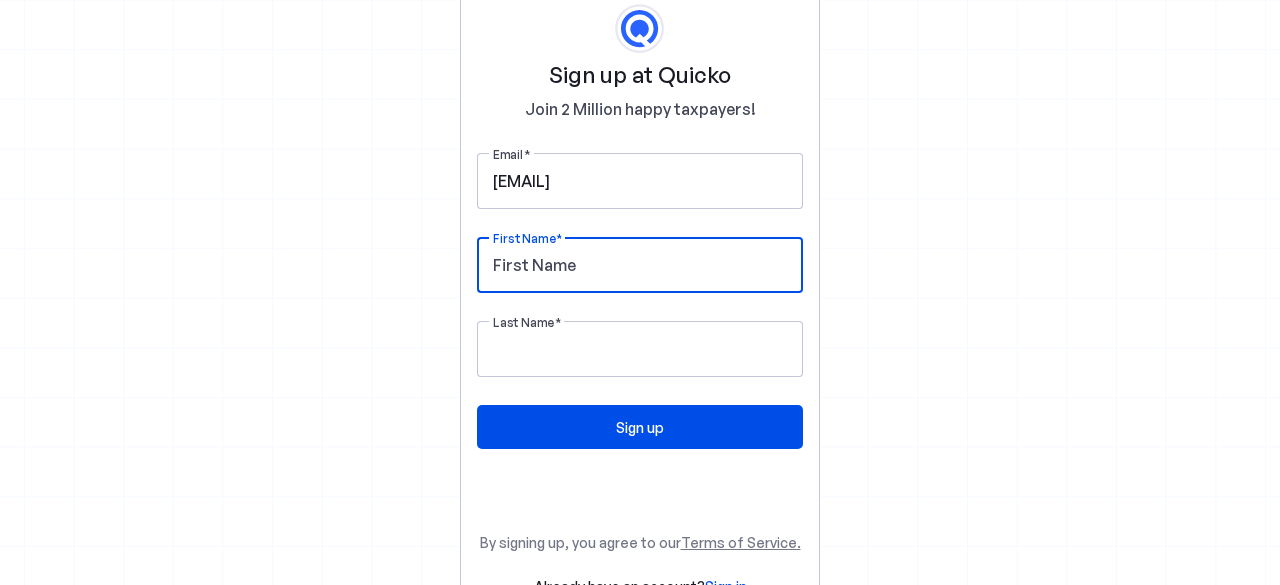 type on "Suguna" 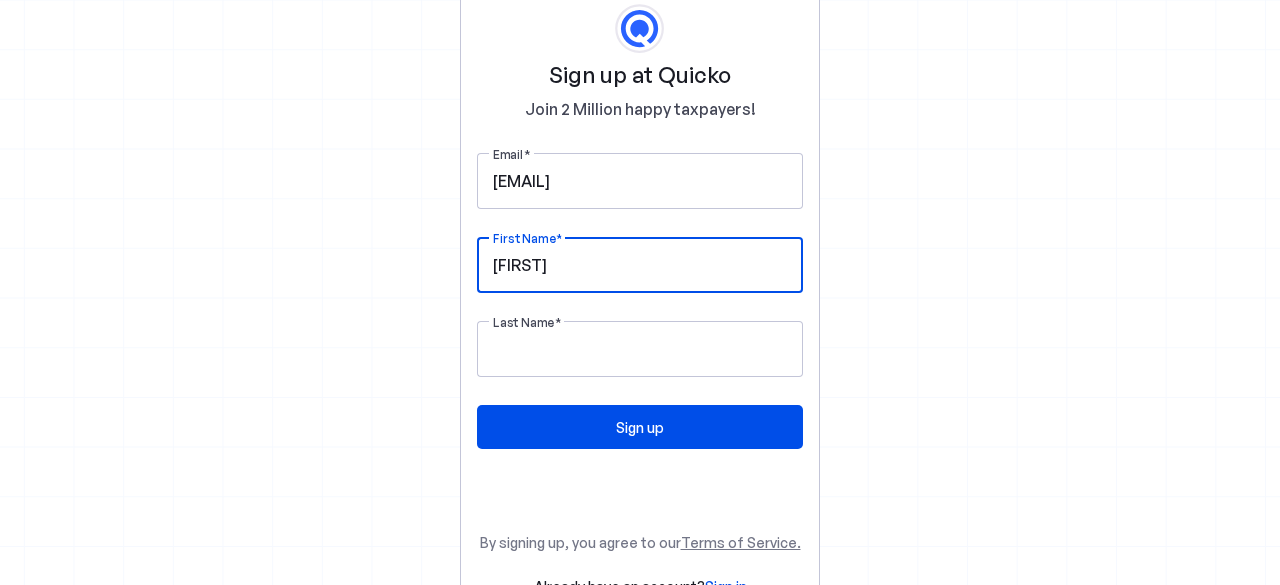 type on "Purushothaman" 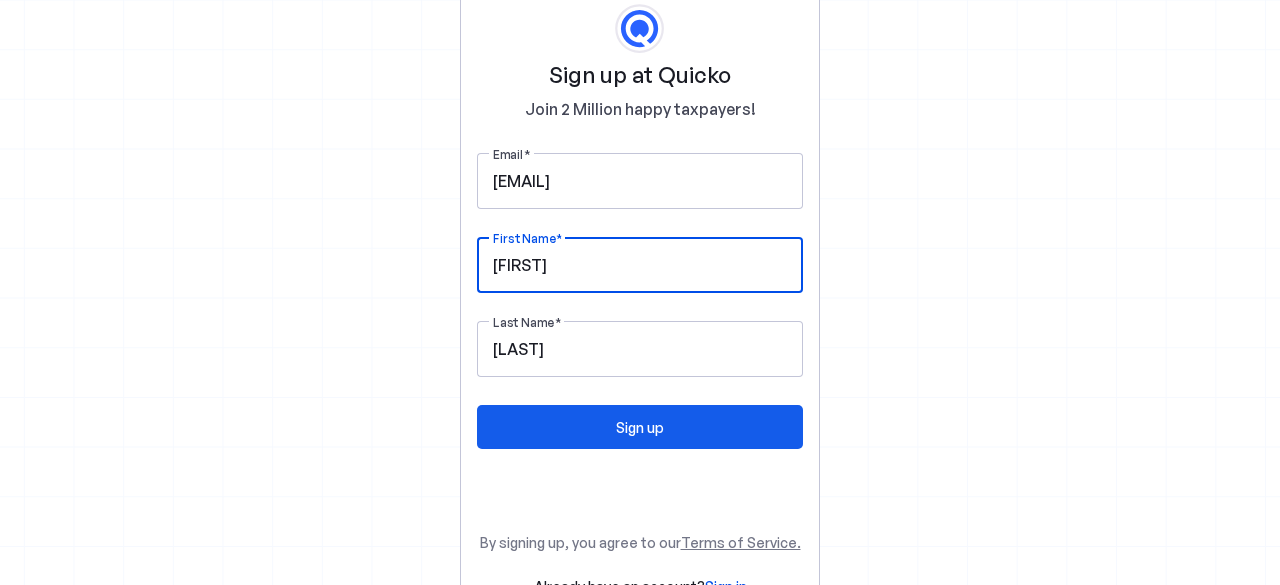 click at bounding box center (640, 427) 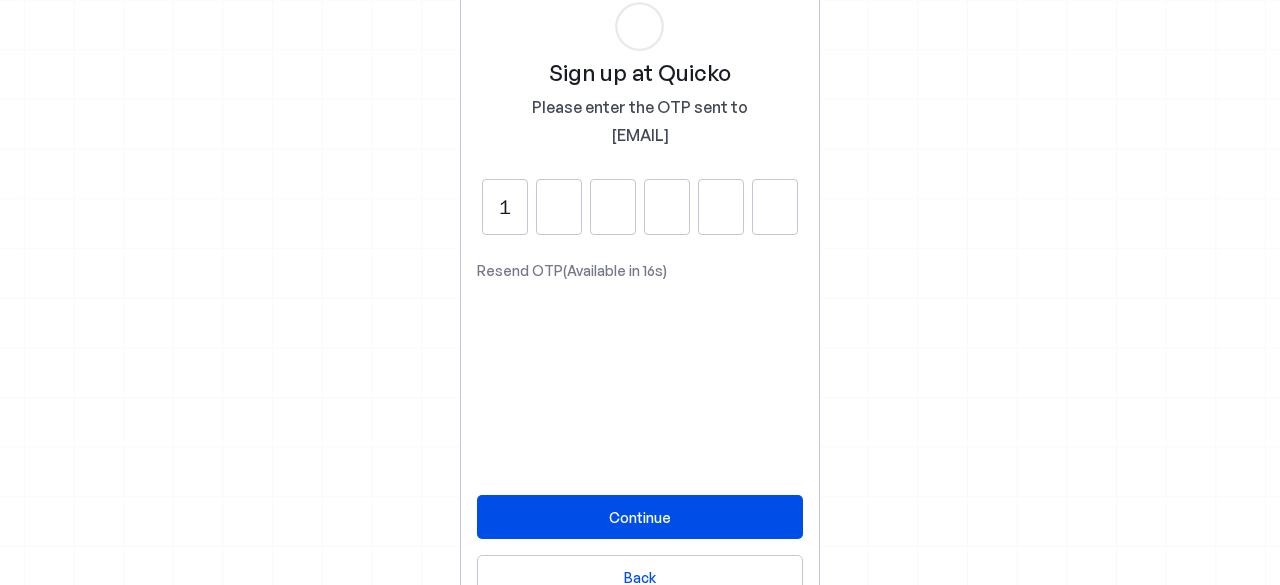 type on "1" 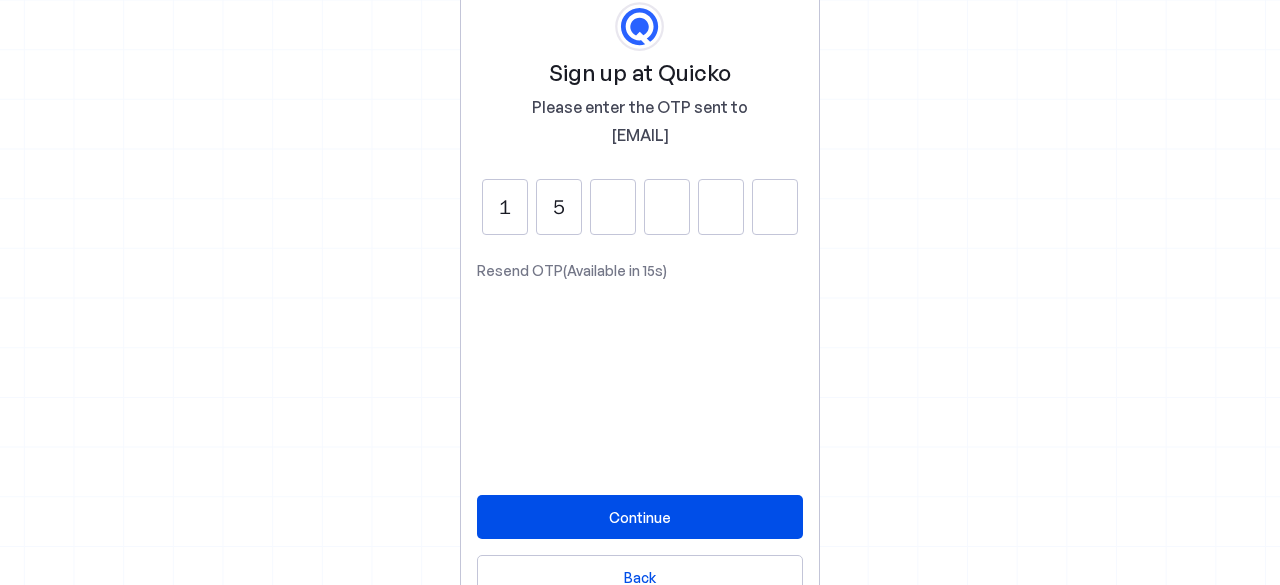 type on "5" 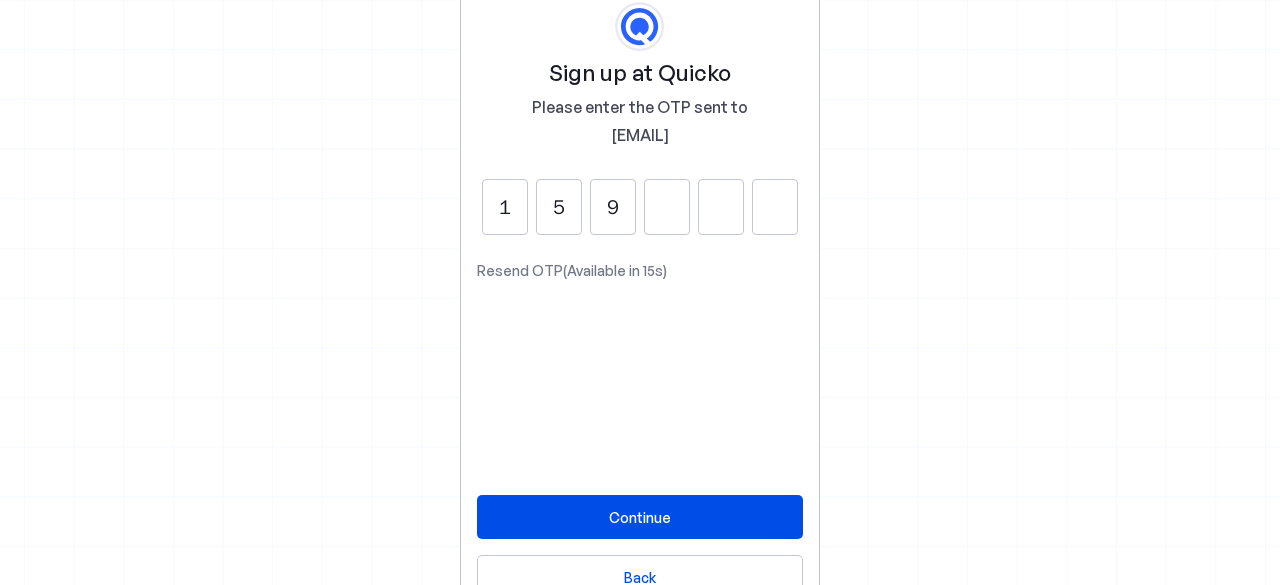 type on "9" 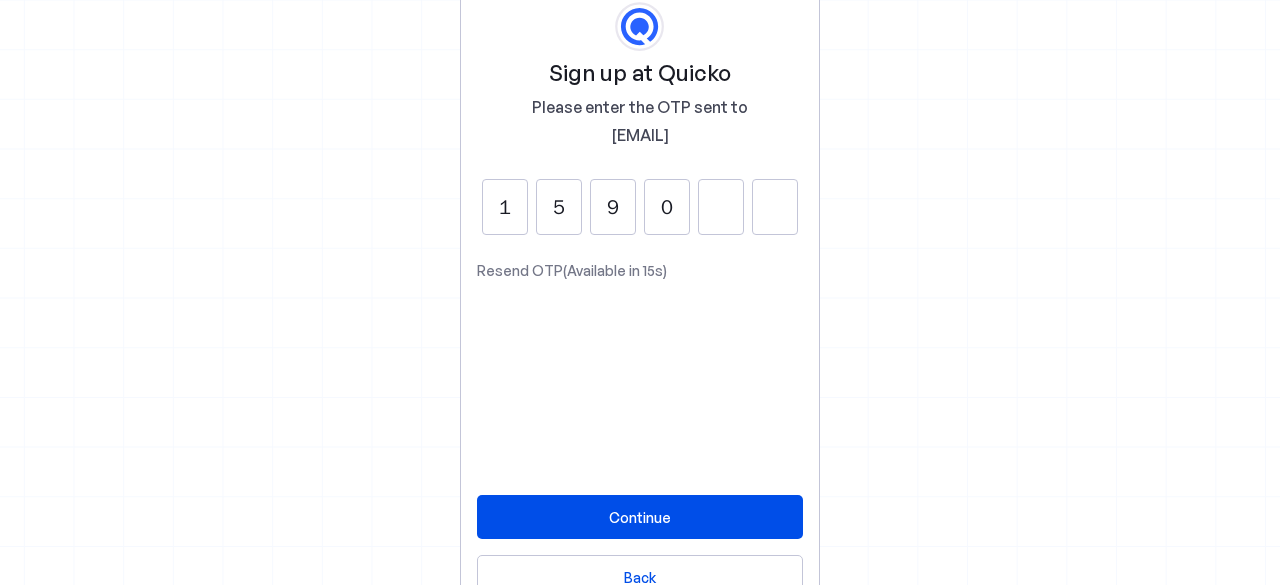 type on "0" 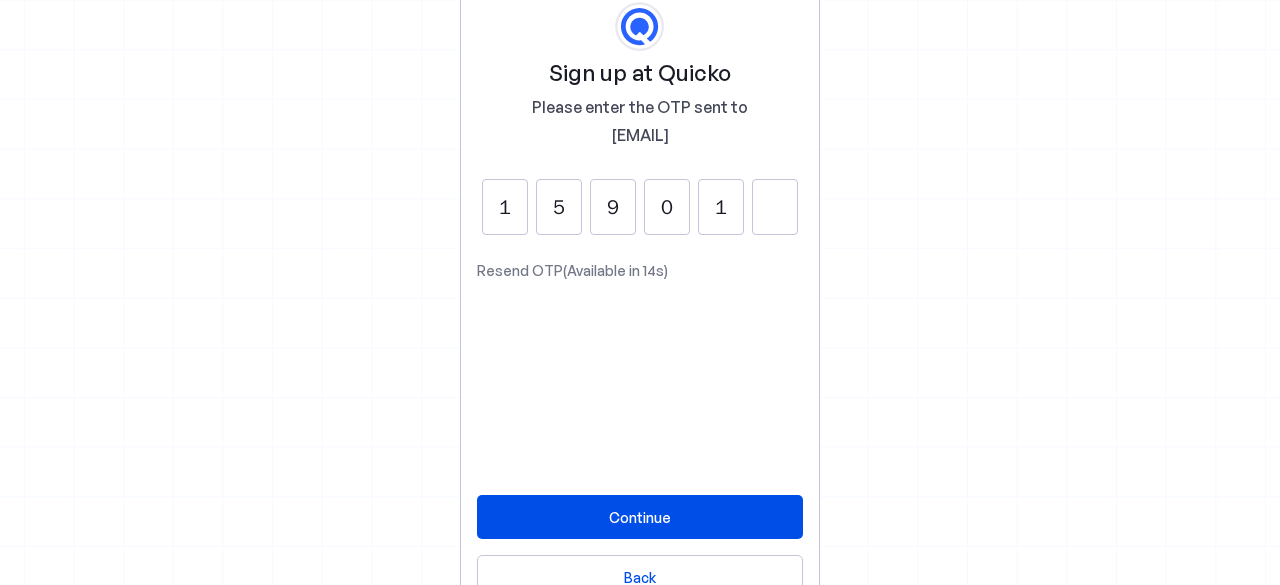 type on "1" 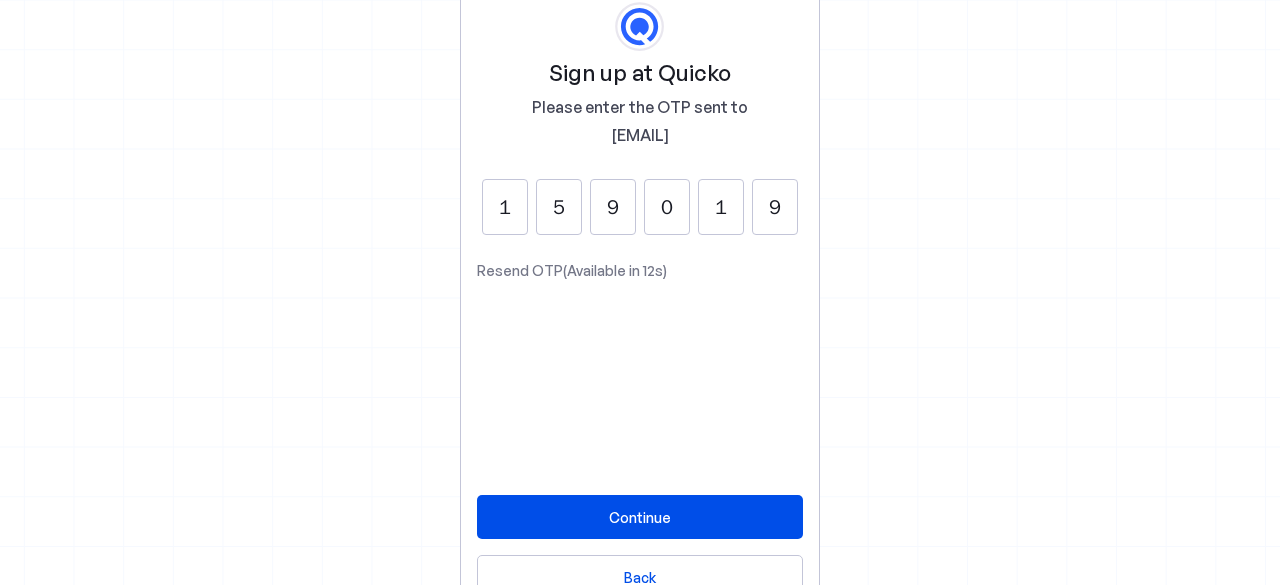 type on "9" 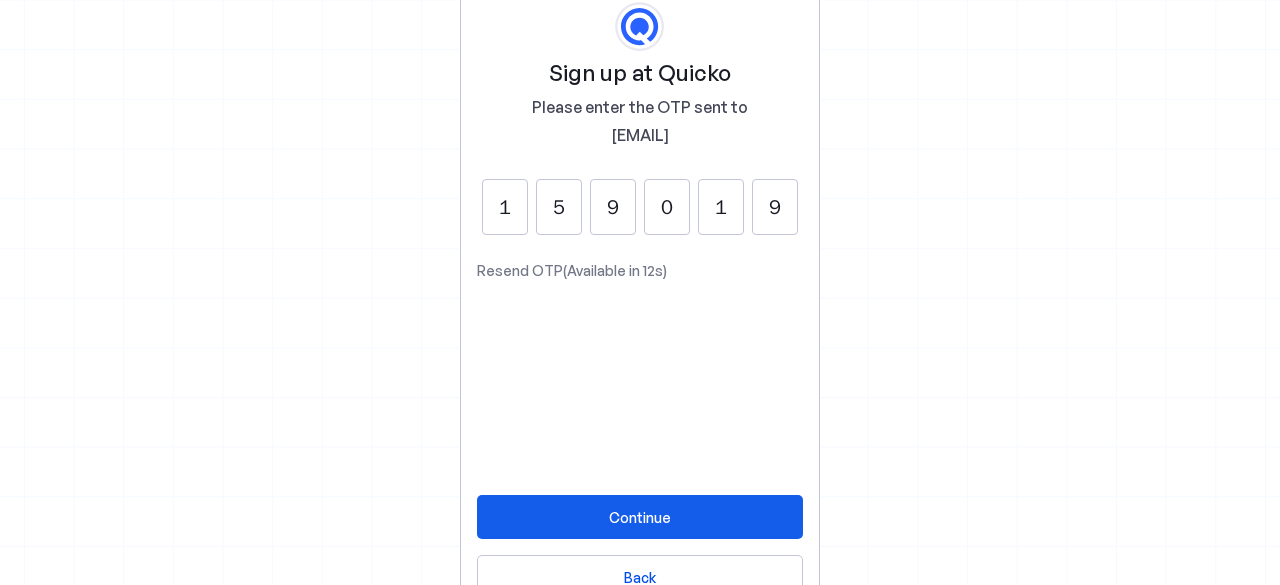 click at bounding box center (640, 517) 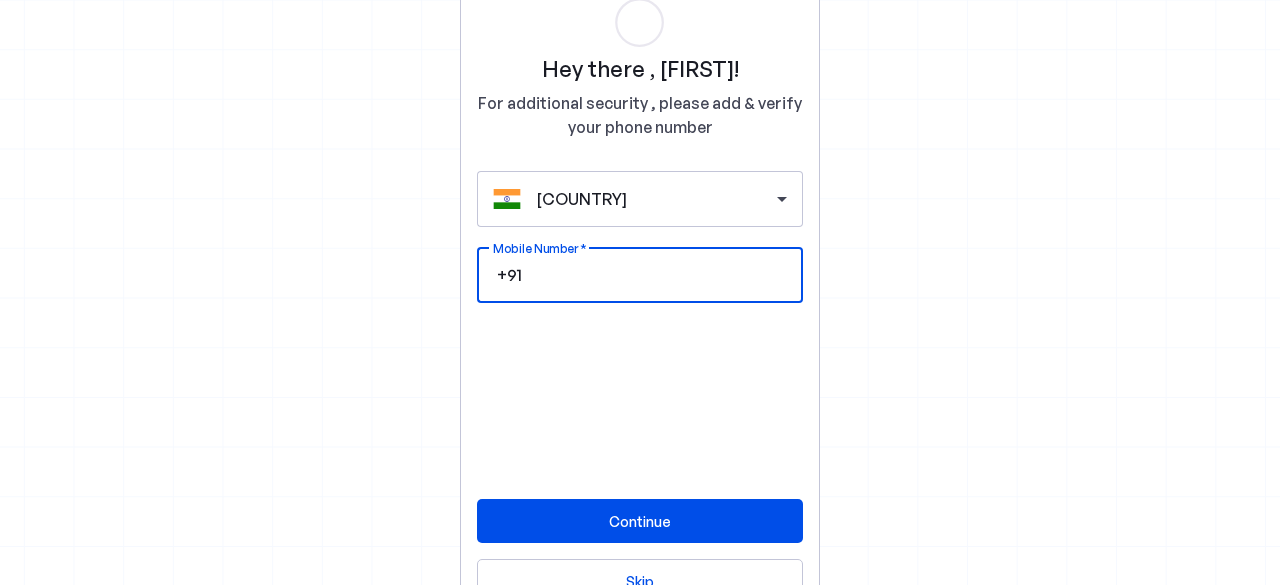 click on "Mobile Number" at bounding box center [656, 275] 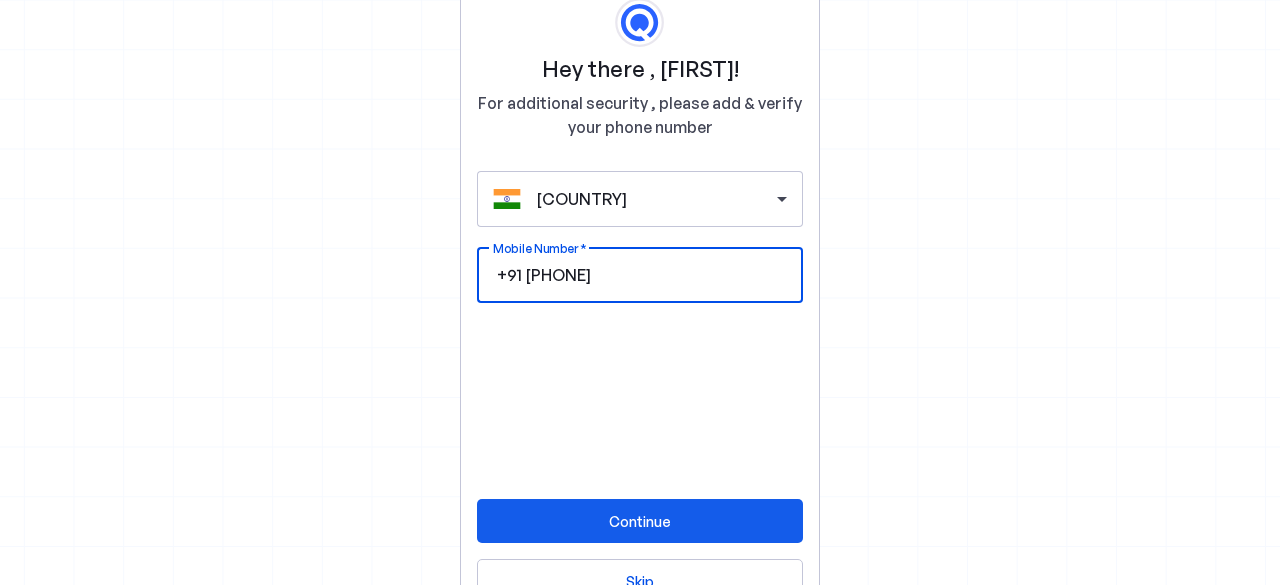 type on "9902653772" 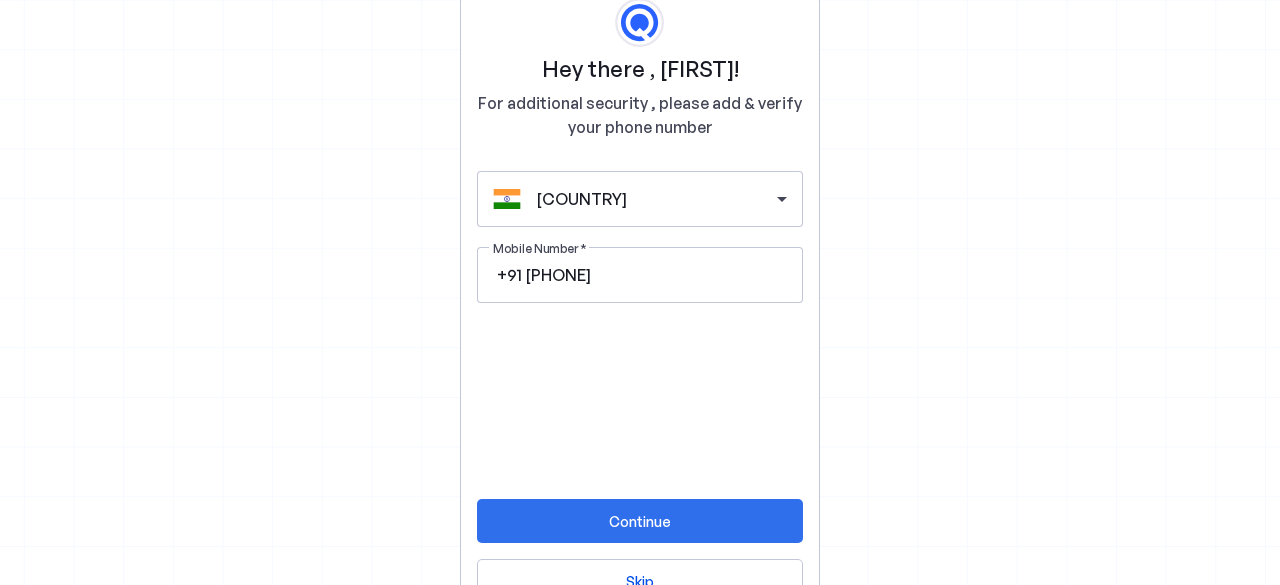 click at bounding box center [640, 521] 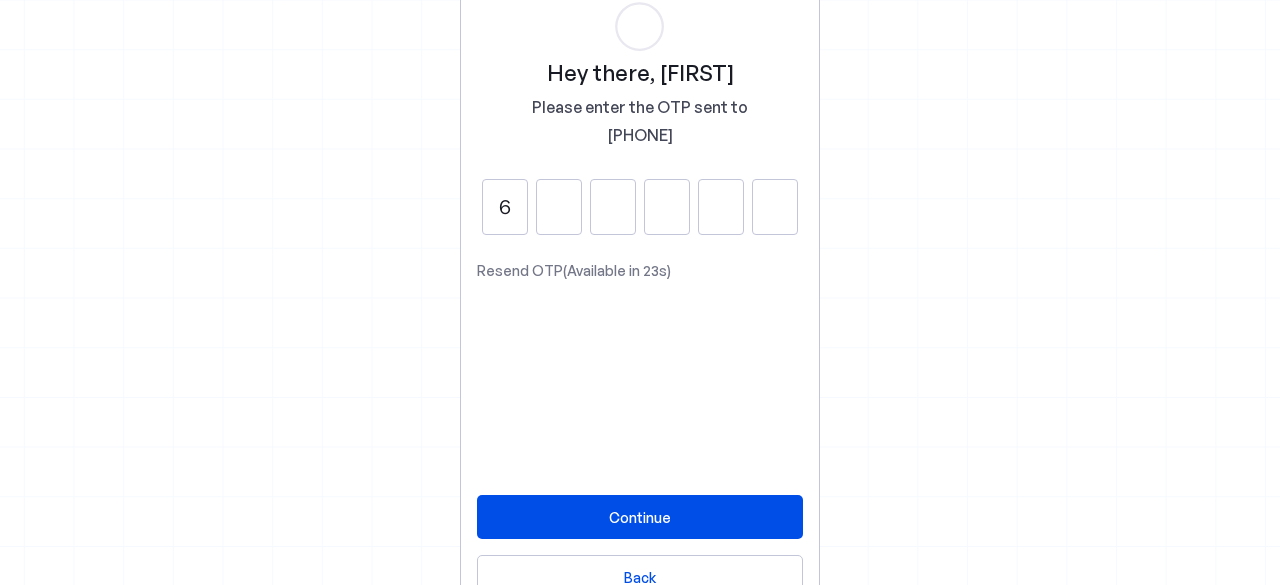 type on "6" 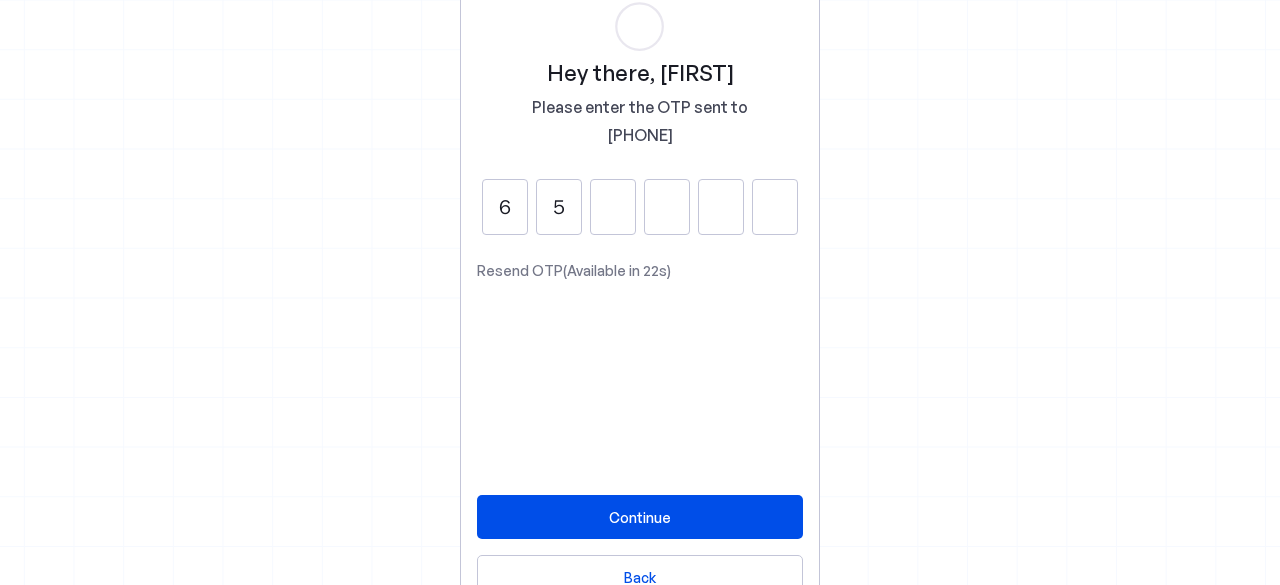type on "5" 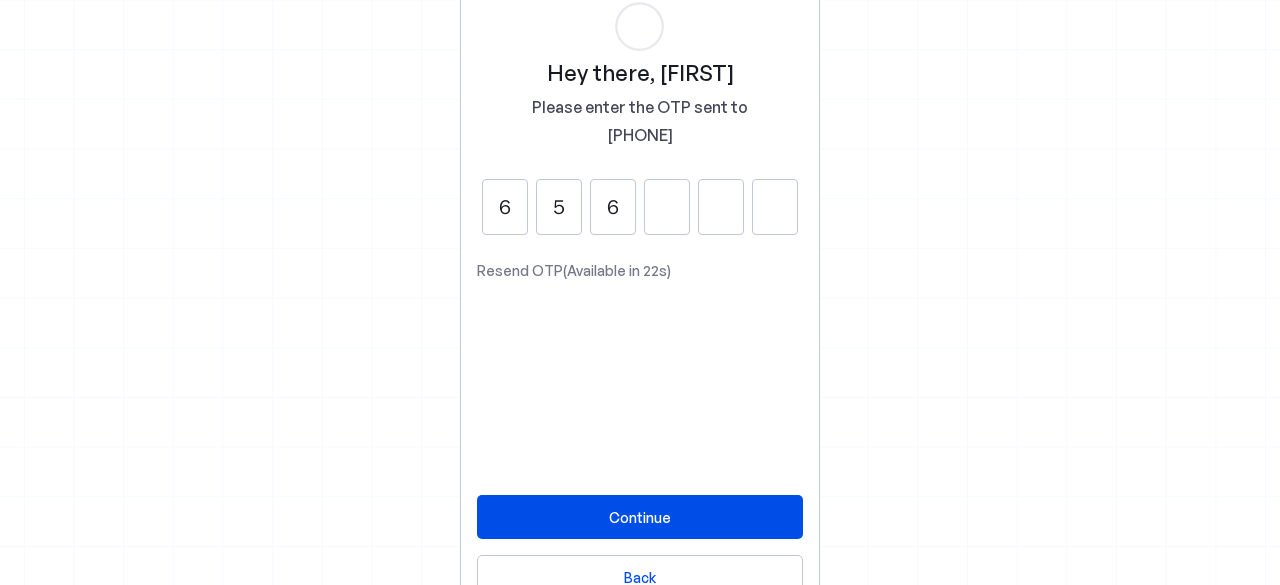 type on "6" 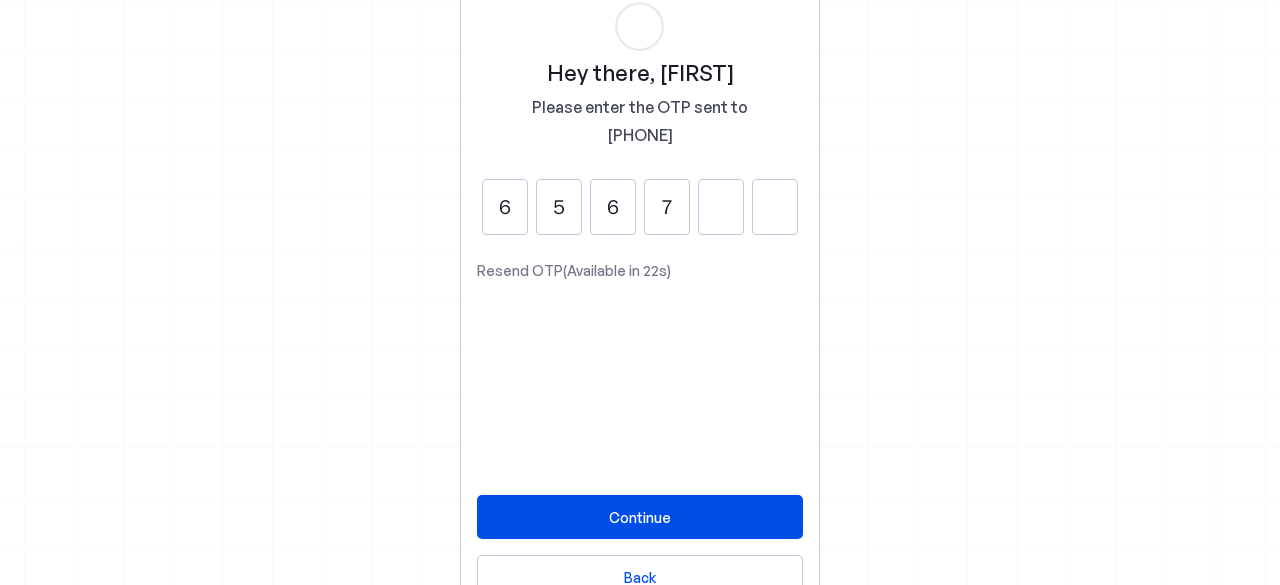 type on "7" 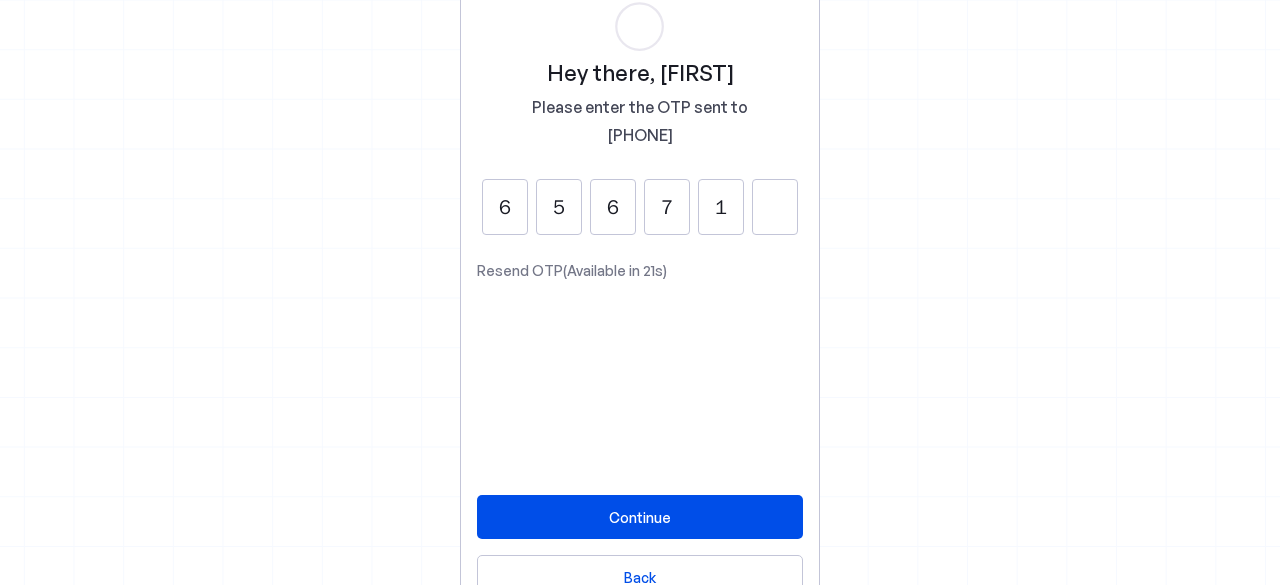 type on "1" 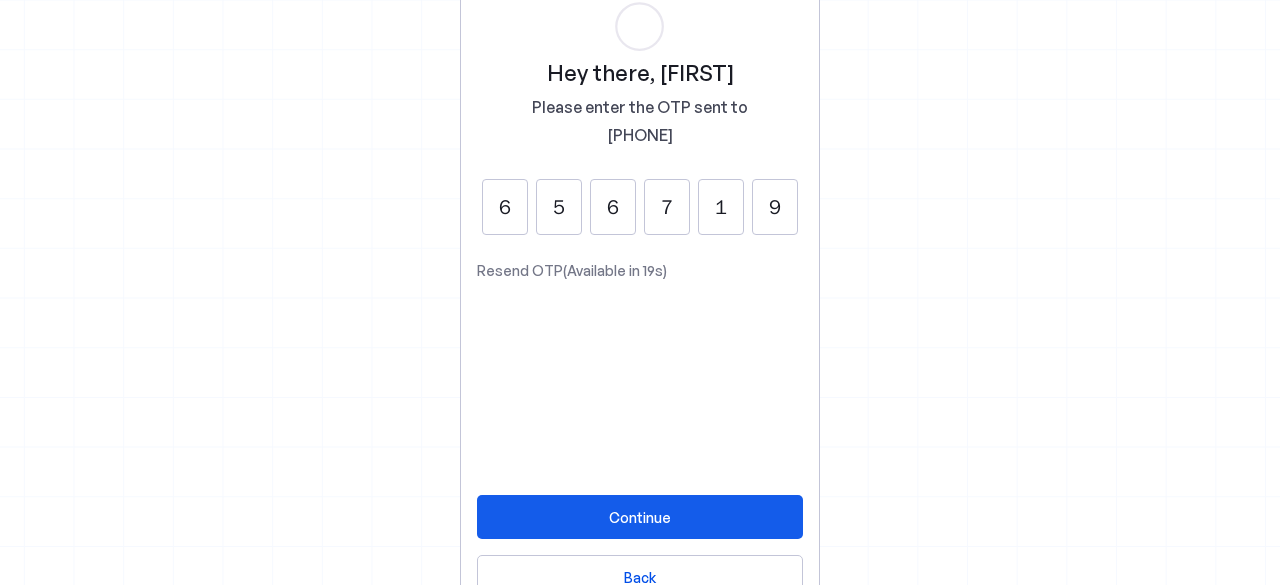 type on "9" 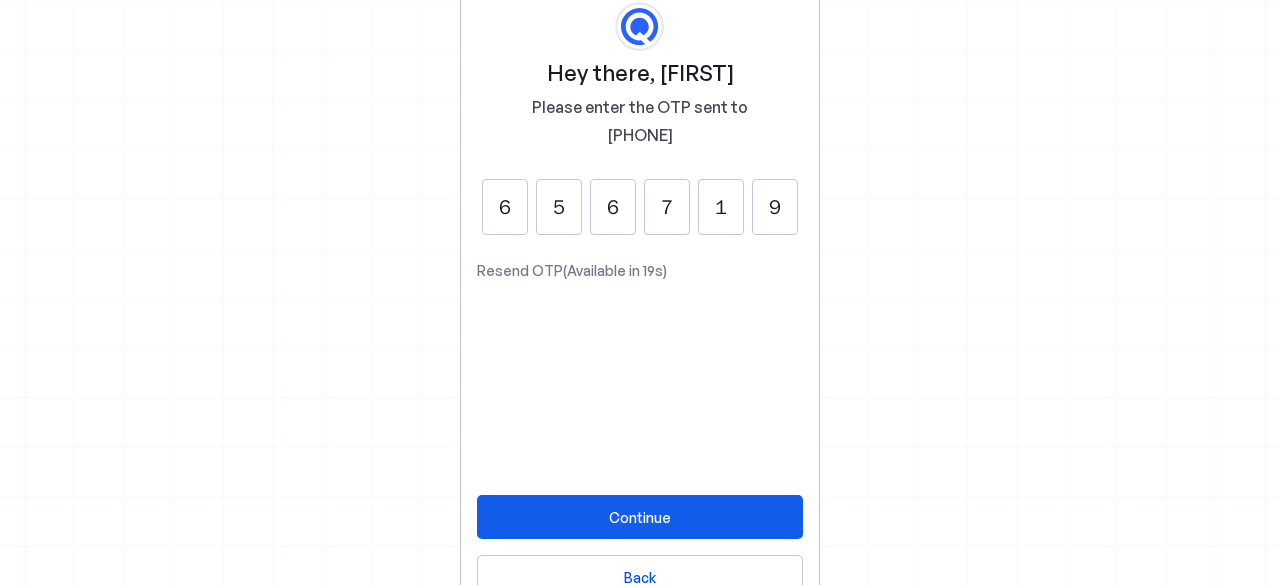 click at bounding box center (640, 517) 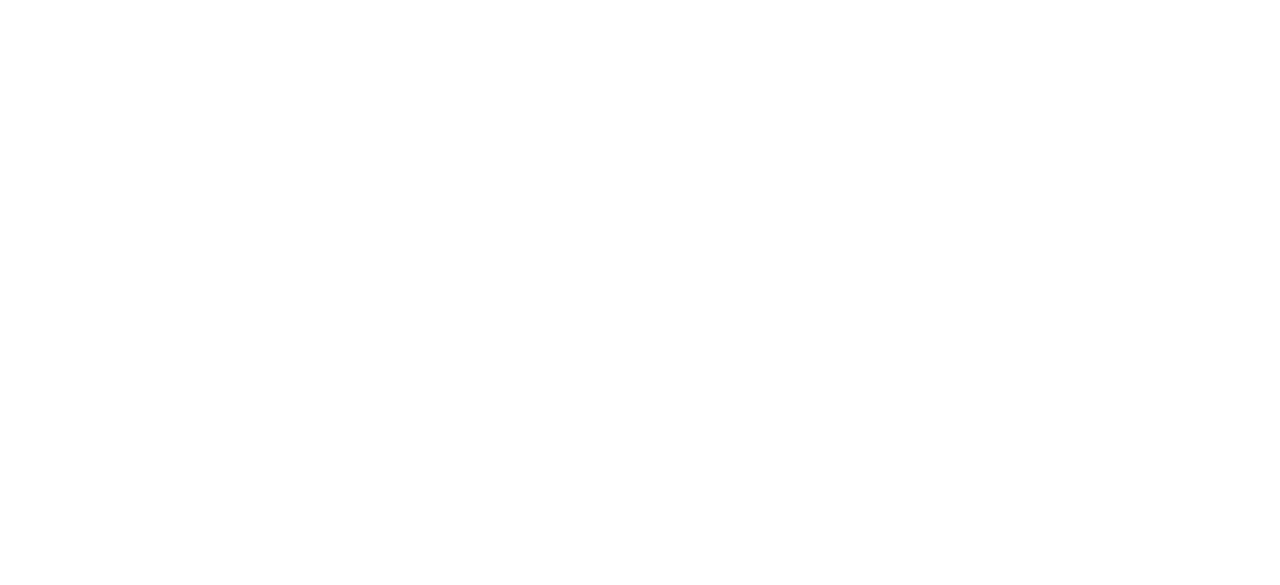 scroll, scrollTop: 0, scrollLeft: 0, axis: both 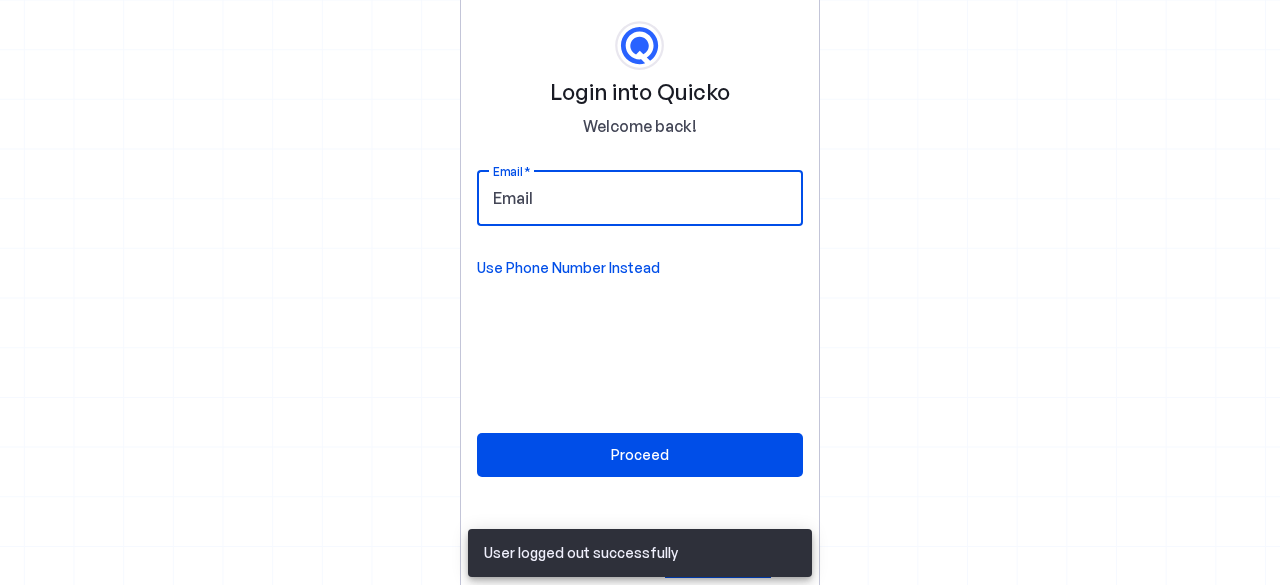 click on "Email" at bounding box center (640, 198) 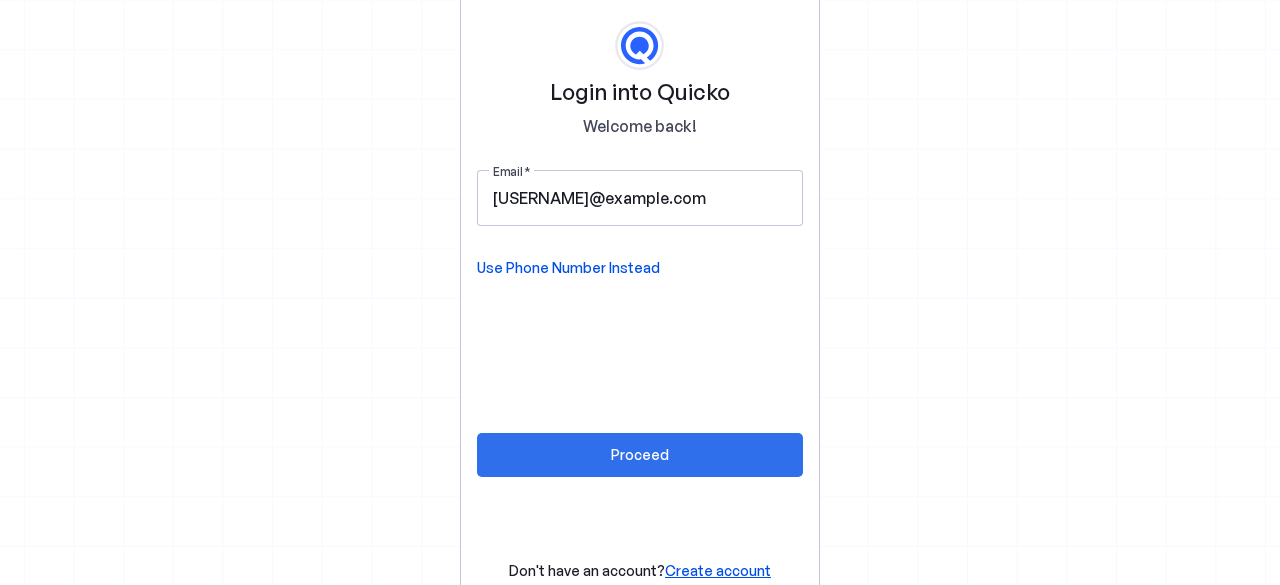 click at bounding box center [640, 455] 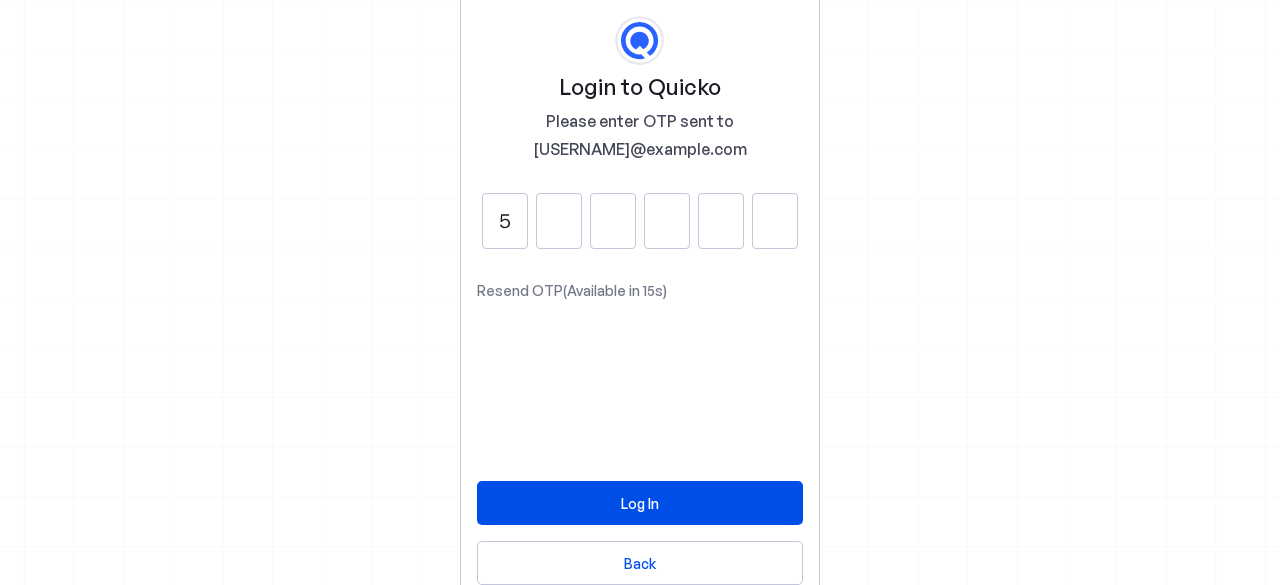 type on "5" 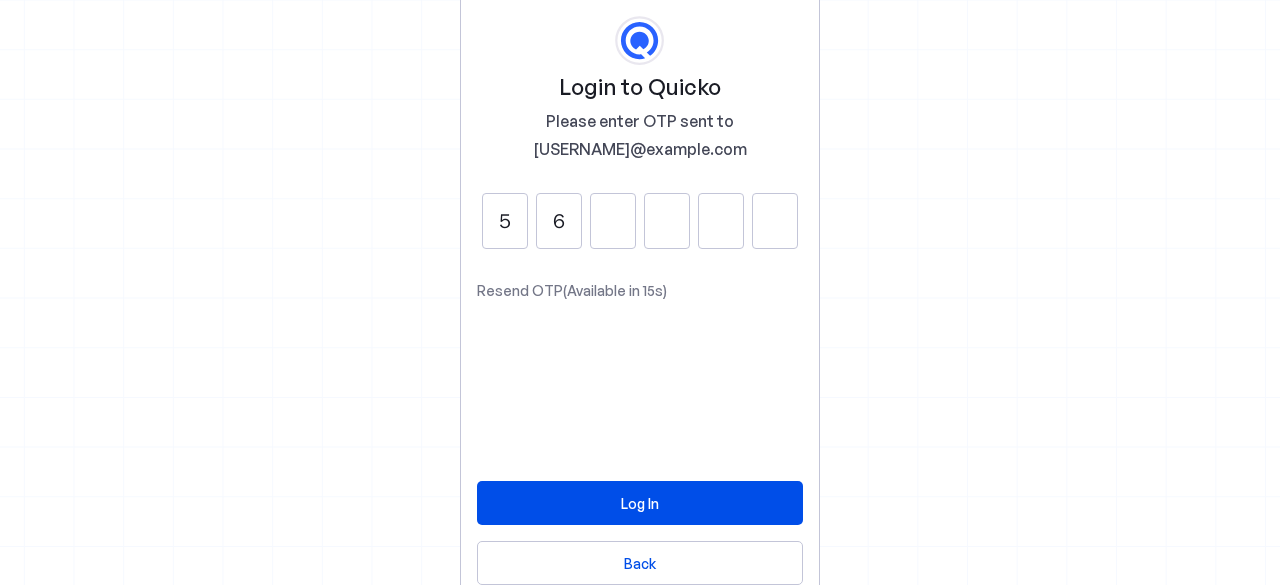 type on "6" 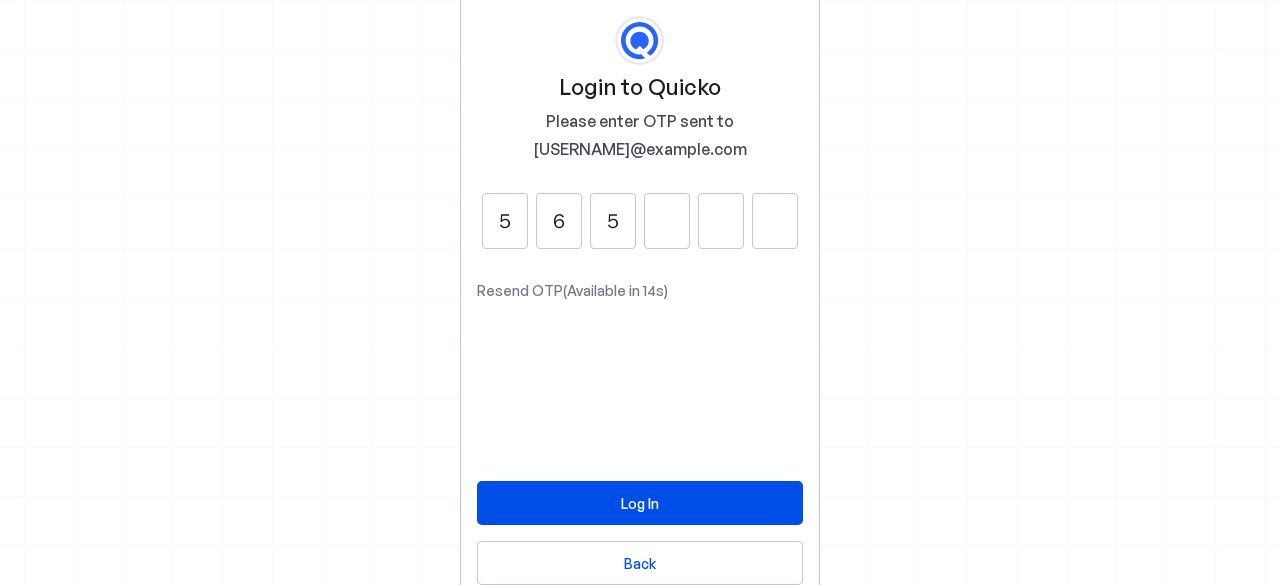 type on "5" 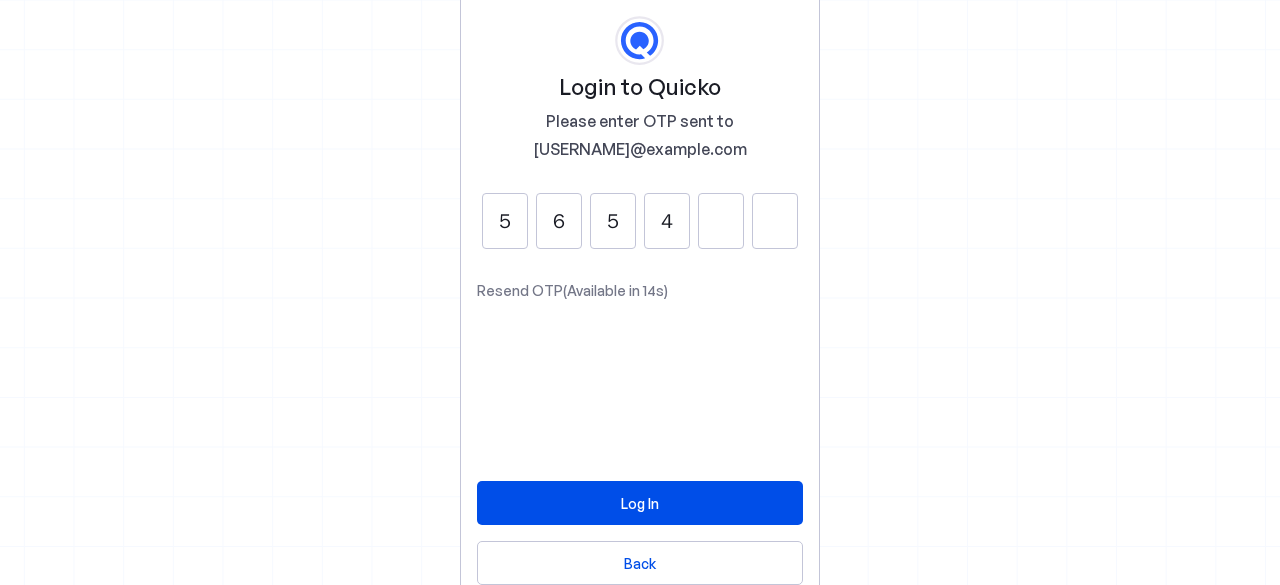 type on "4" 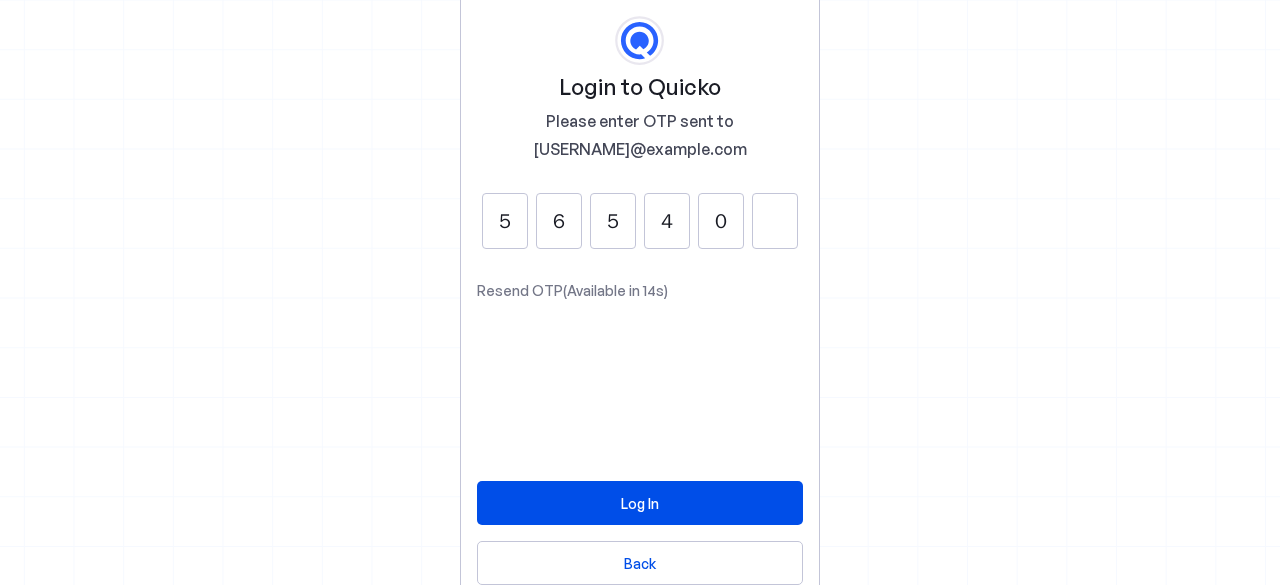 type on "0" 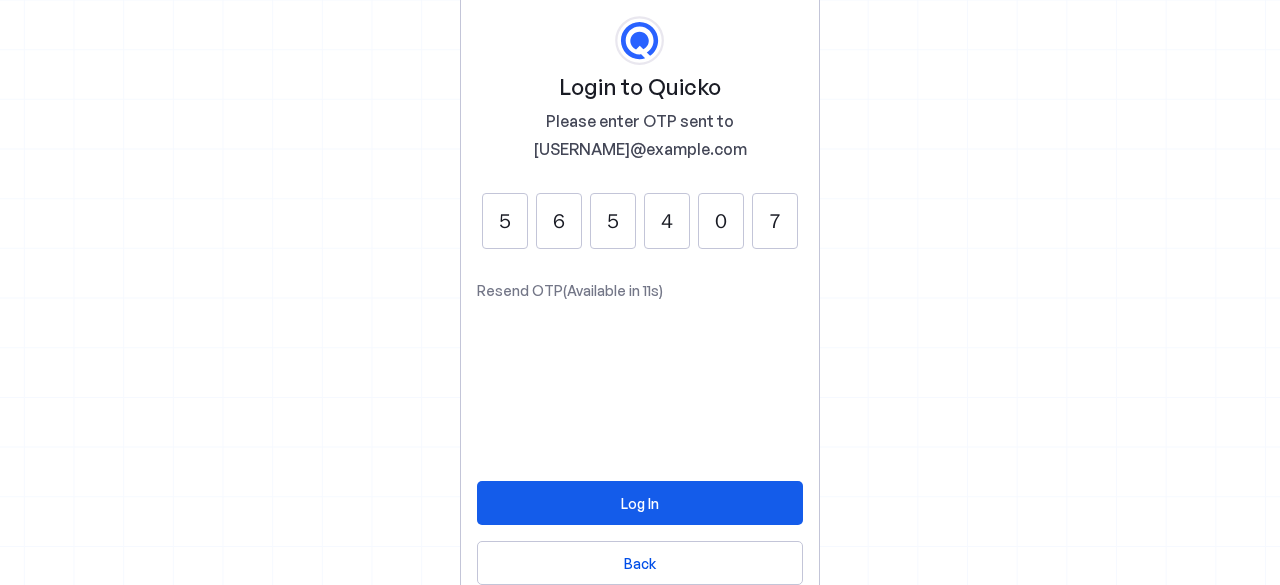 type on "7" 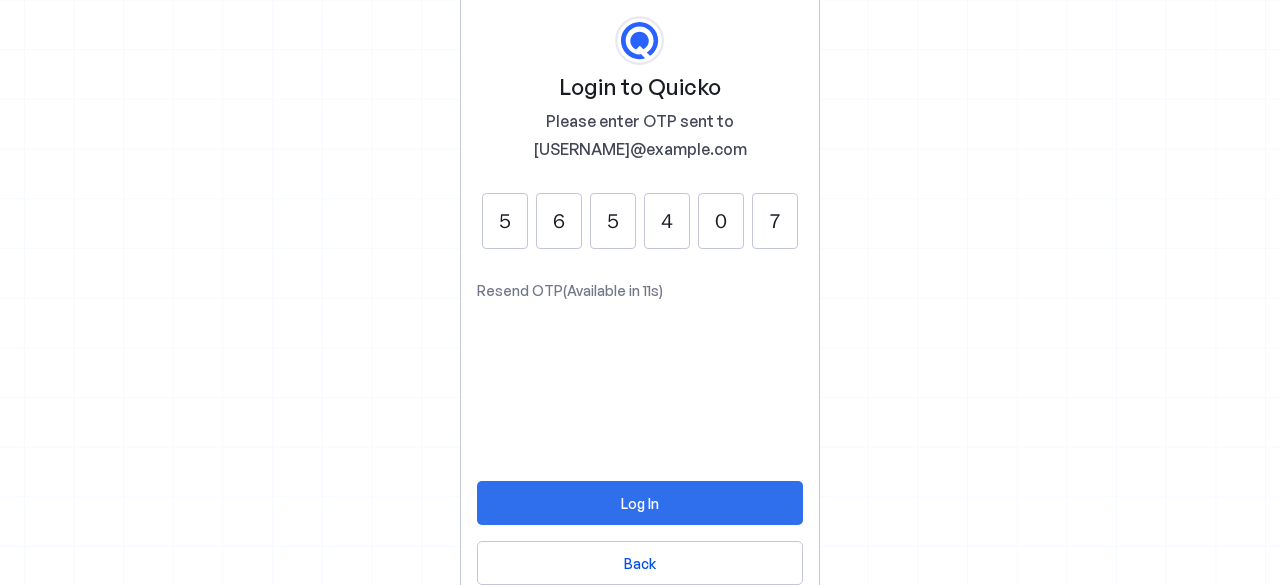 click at bounding box center (640, 503) 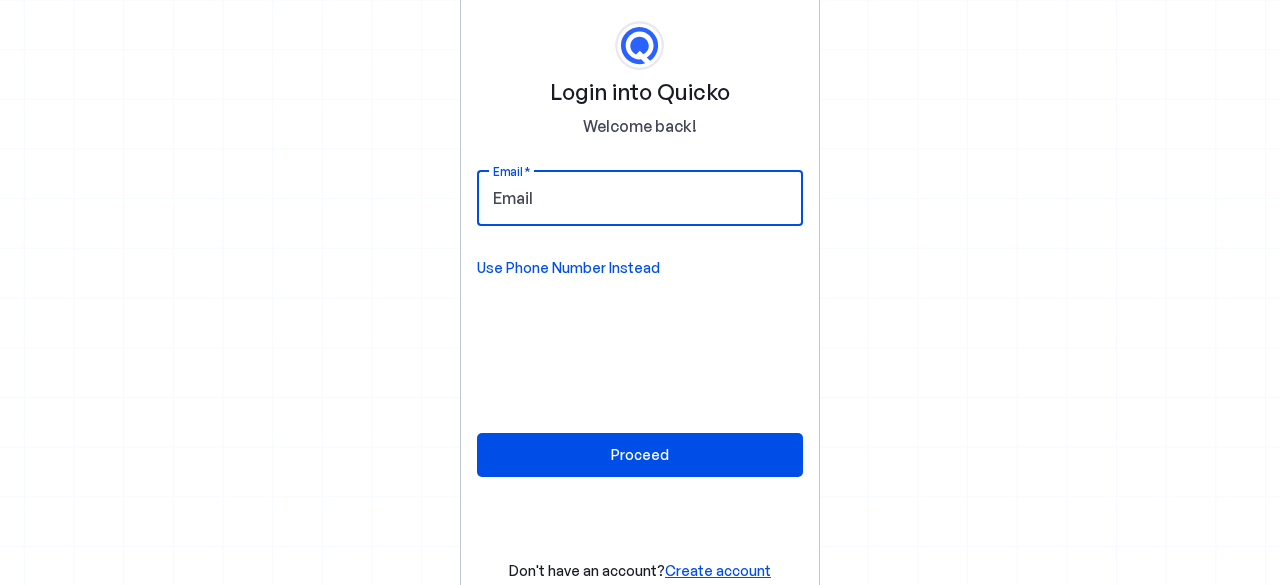 click on "Email" at bounding box center (640, 198) 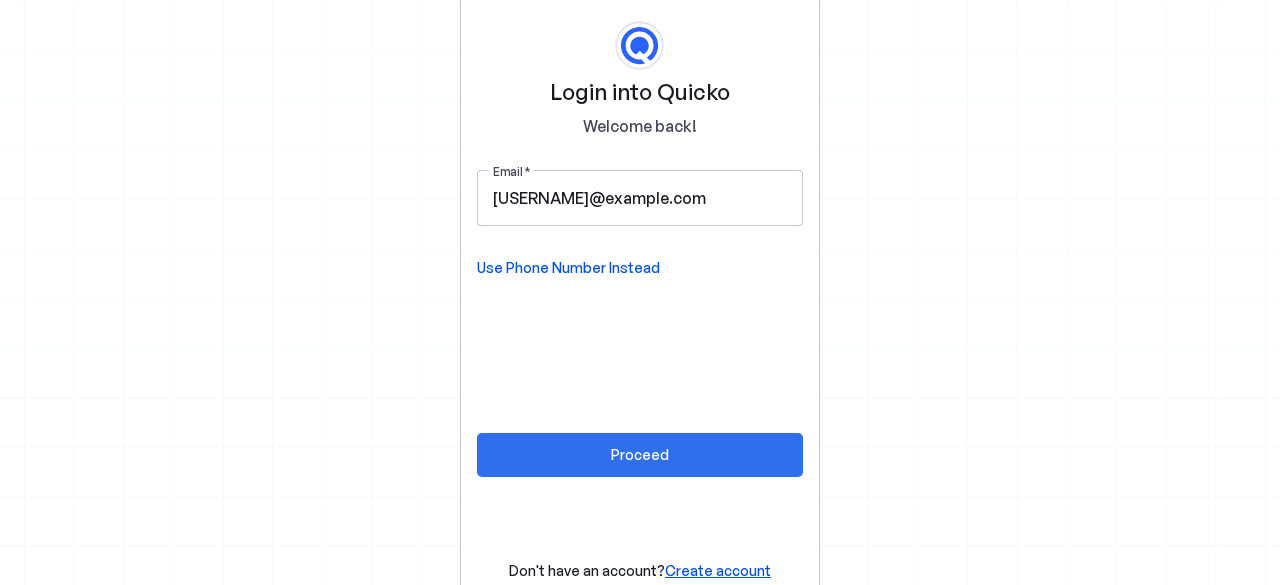 click at bounding box center [640, 455] 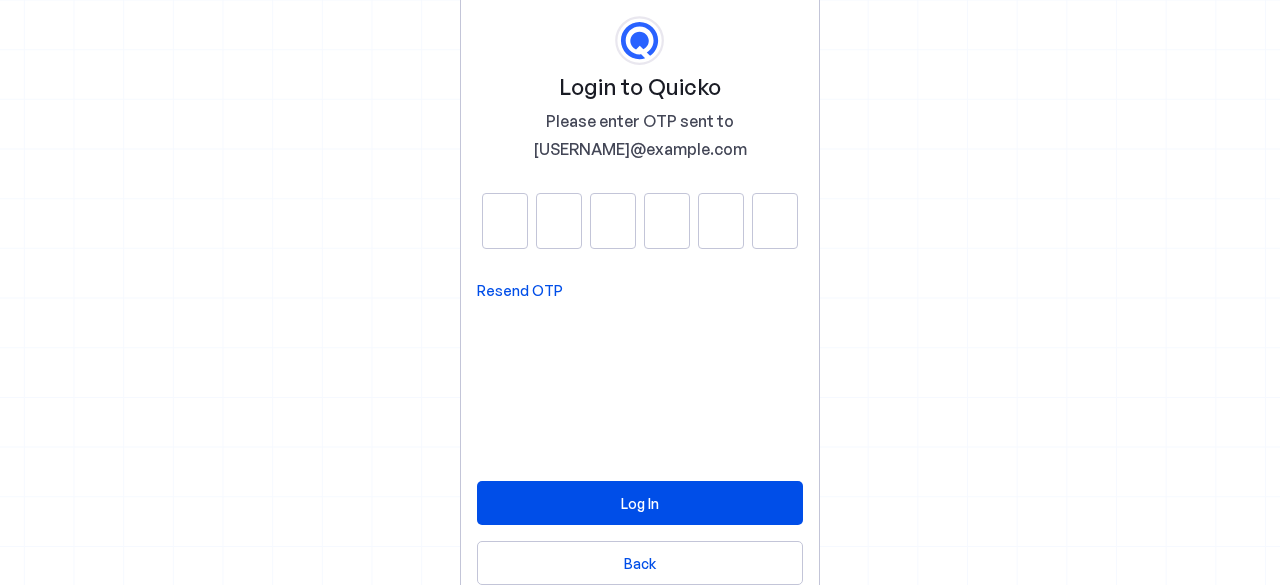 click on "Resend OTP" at bounding box center (520, 291) 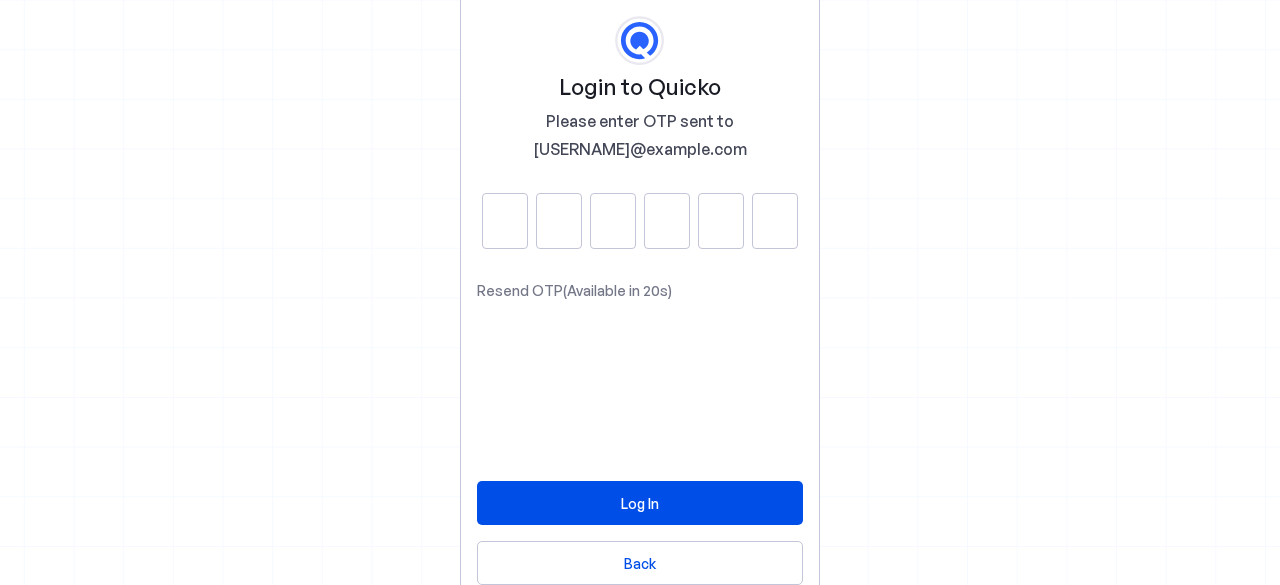 click at bounding box center (505, 221) 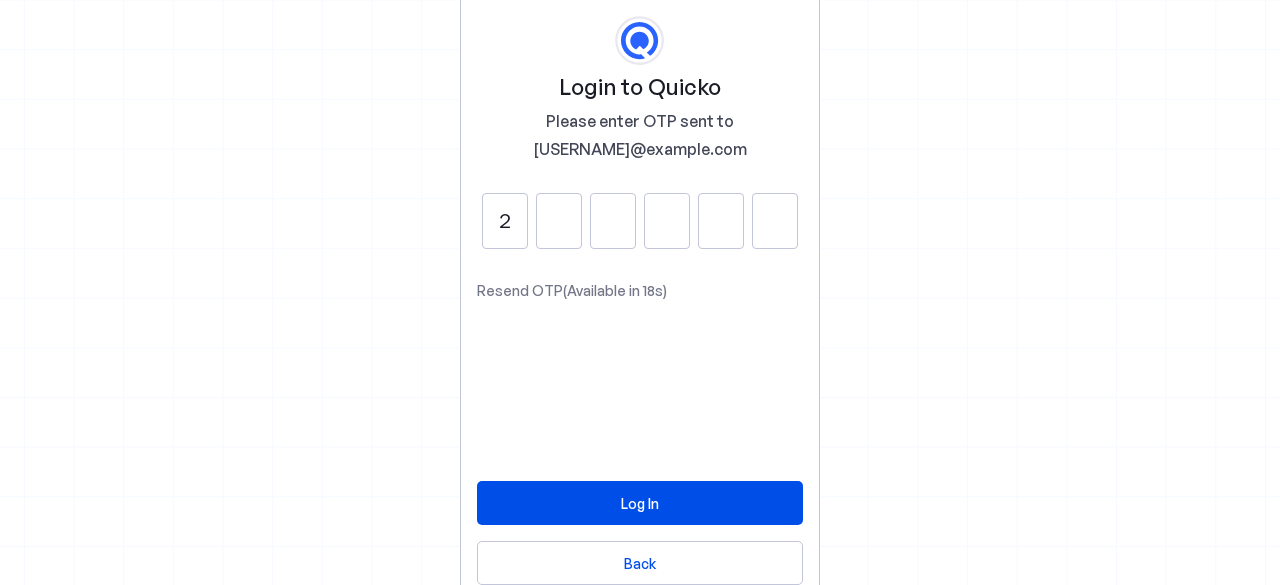 type on "2" 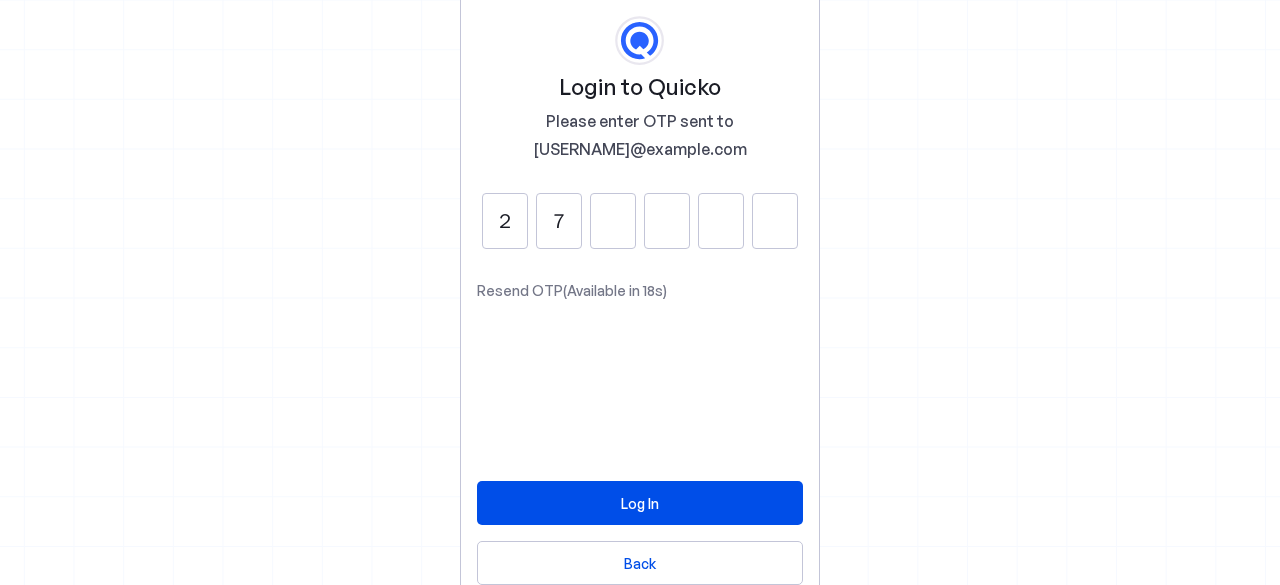 type on "7" 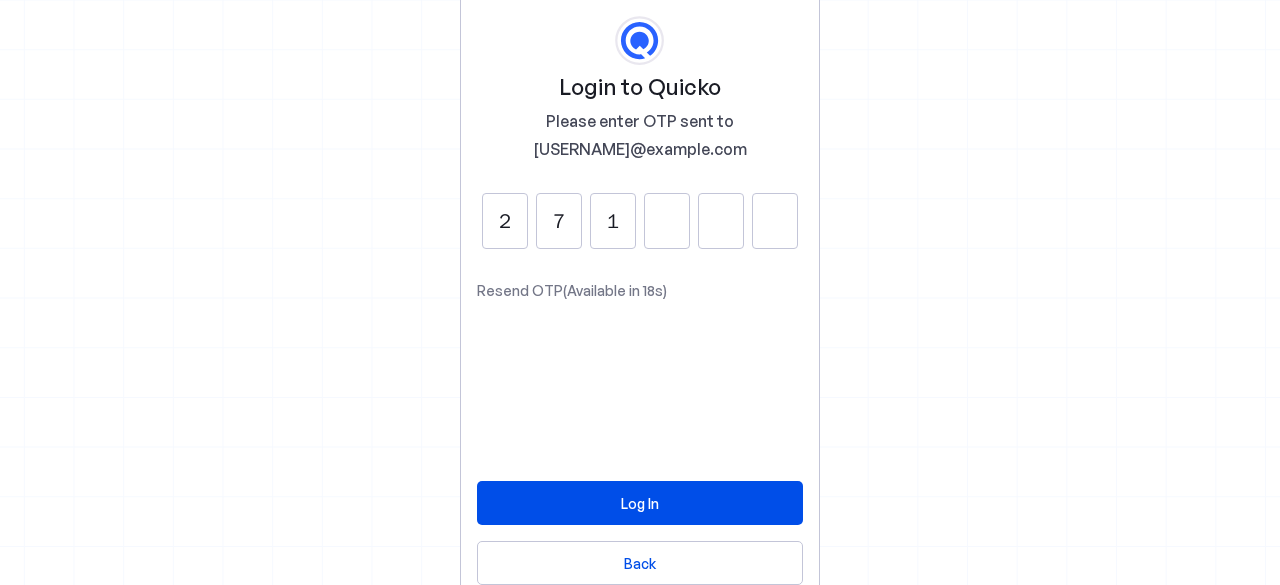 type on "1" 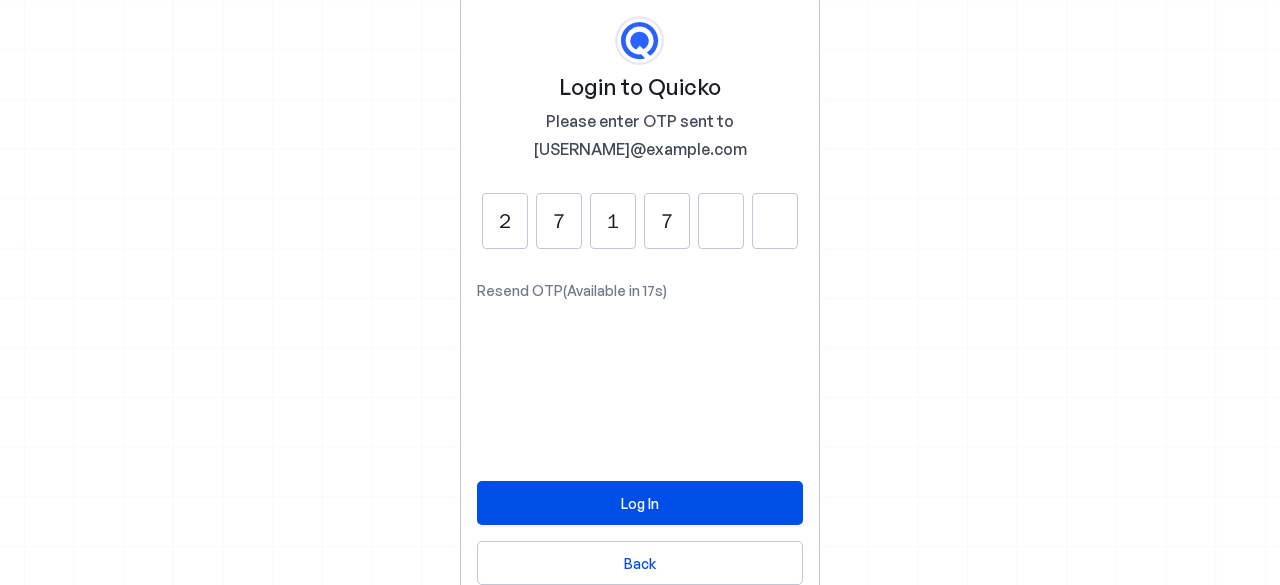 type on "7" 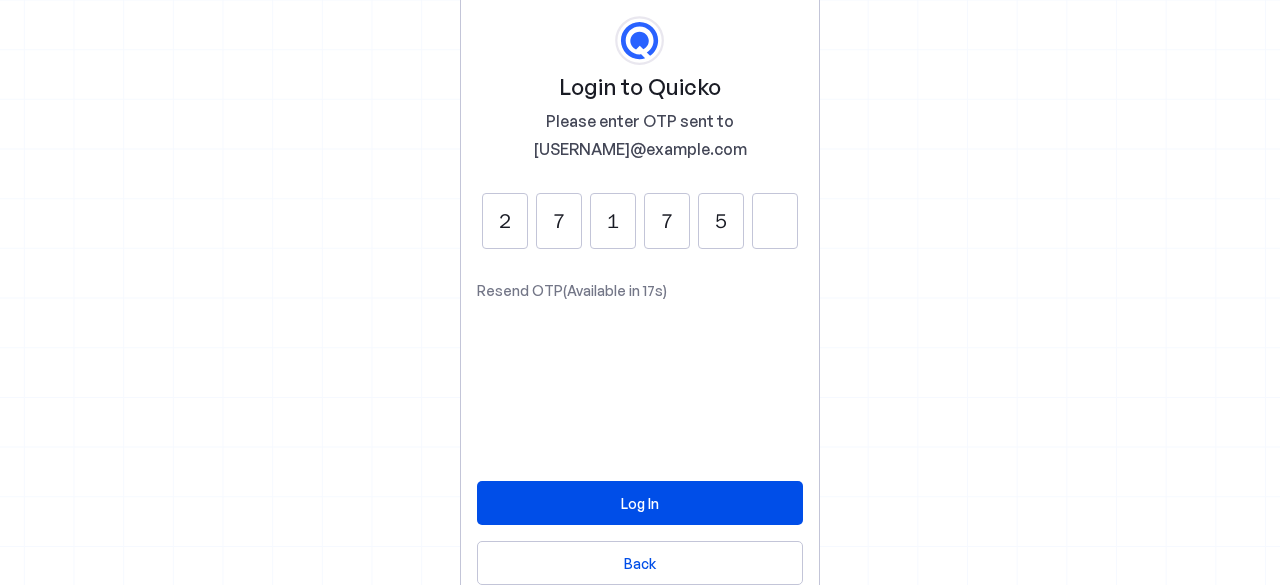 type on "5" 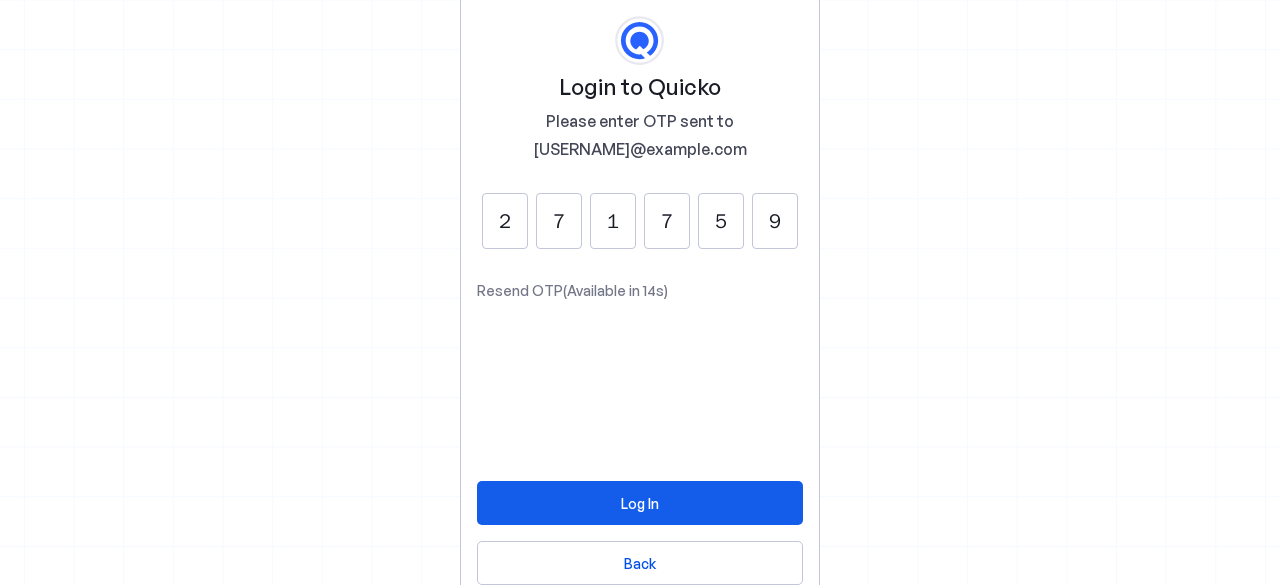 type on "9" 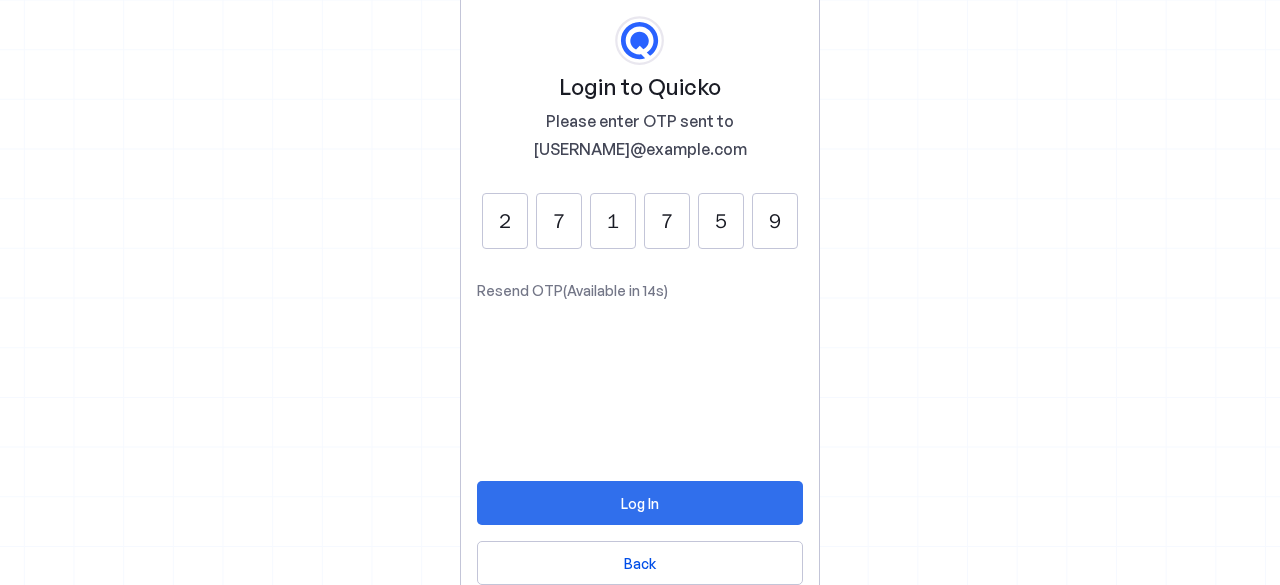 click at bounding box center (640, 503) 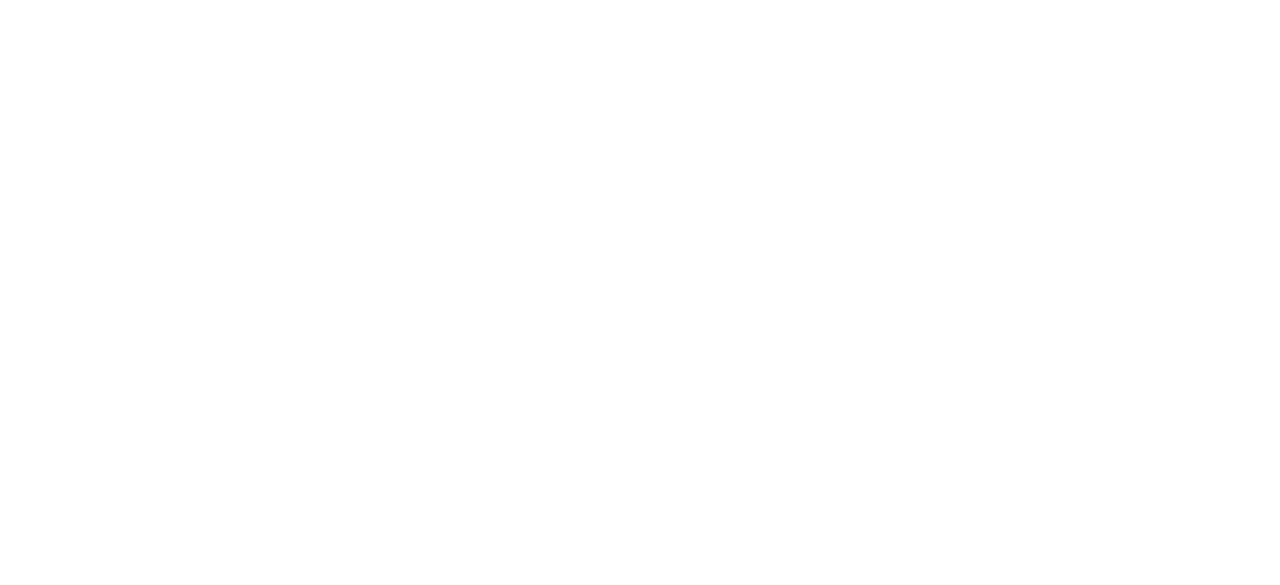 scroll, scrollTop: 0, scrollLeft: 0, axis: both 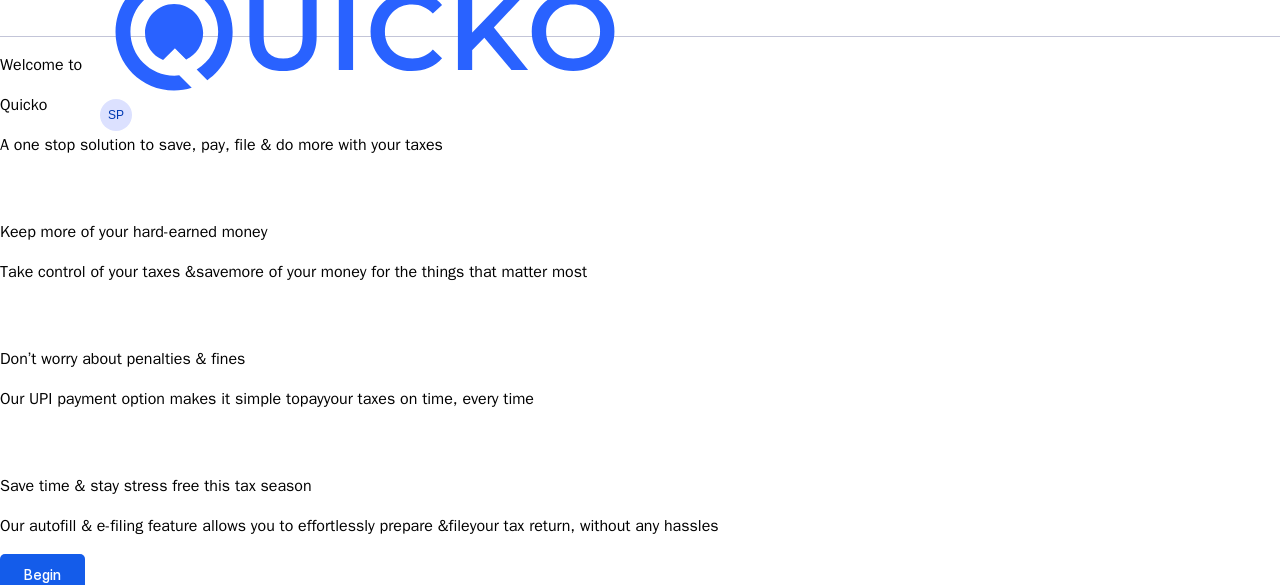click at bounding box center (42, 574) 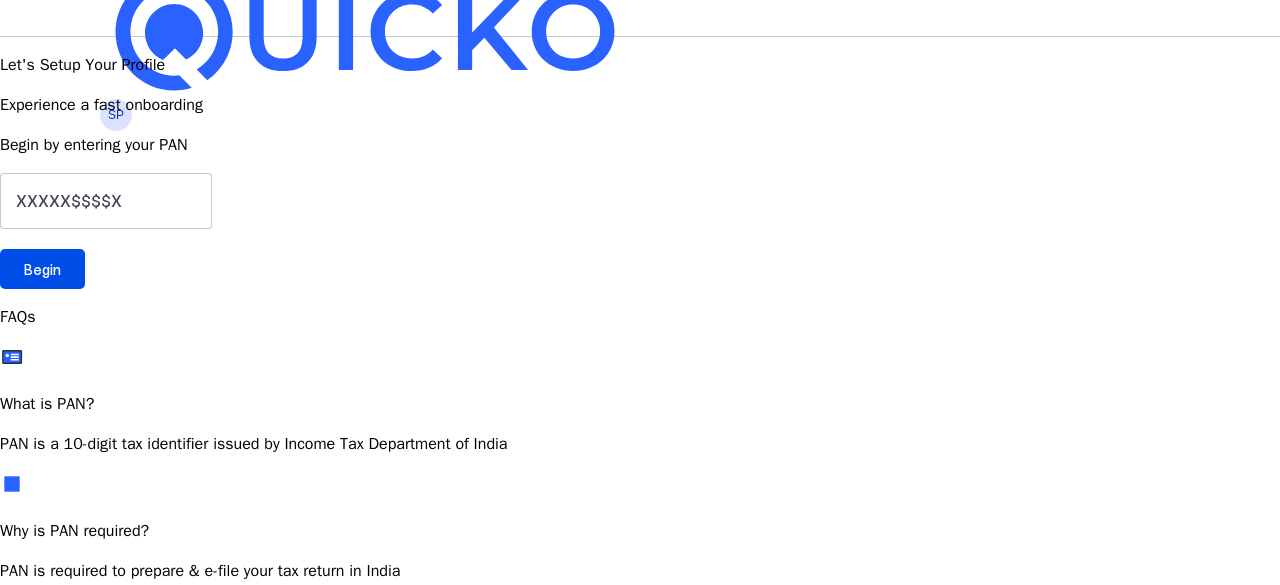 scroll, scrollTop: 0, scrollLeft: 0, axis: both 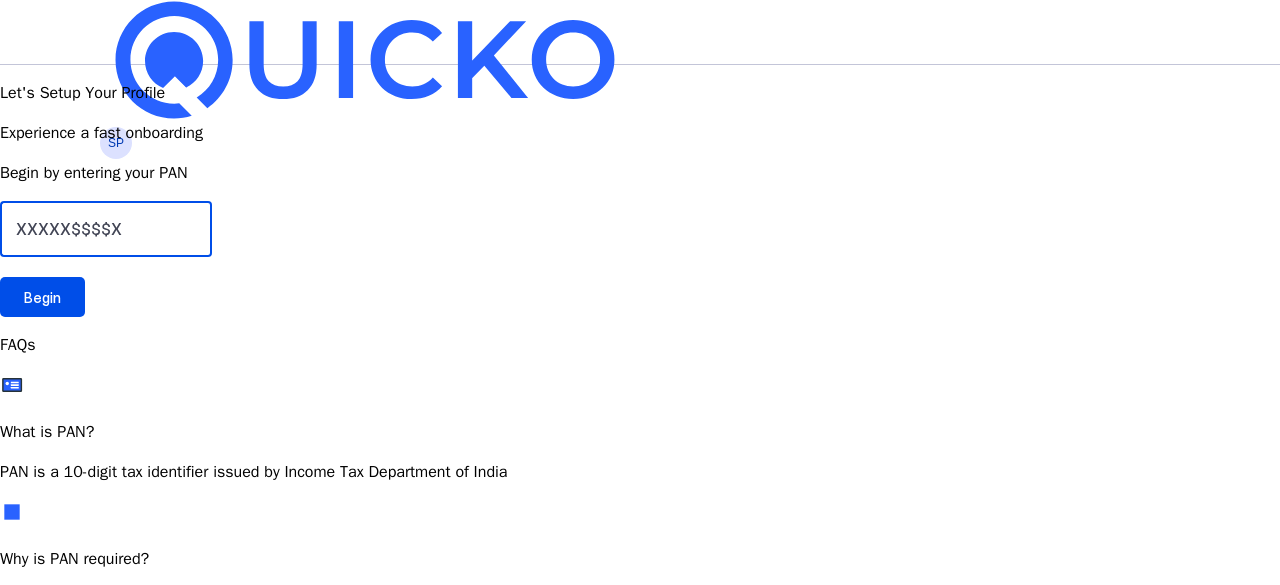 click at bounding box center (106, 229) 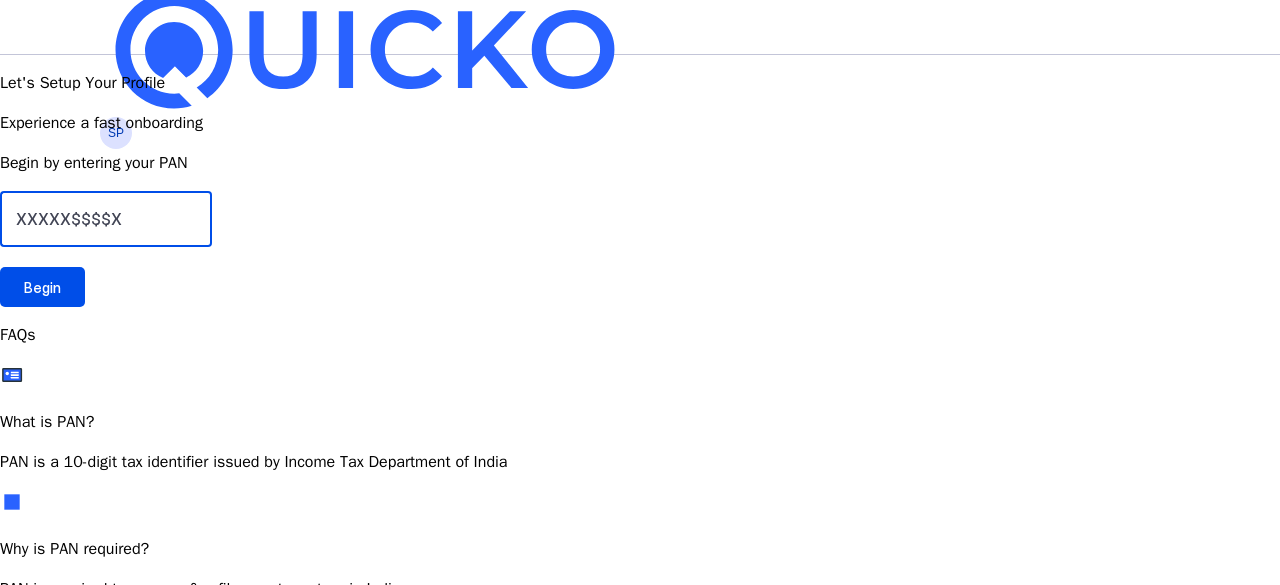 scroll, scrollTop: 11, scrollLeft: 0, axis: vertical 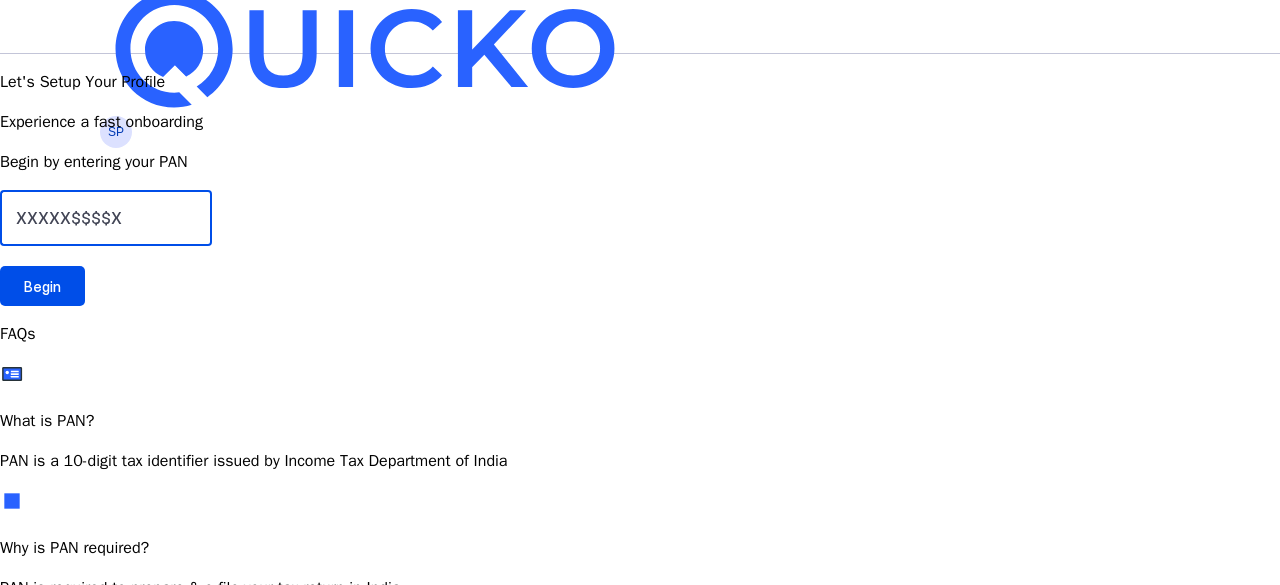 click at bounding box center (106, 218) 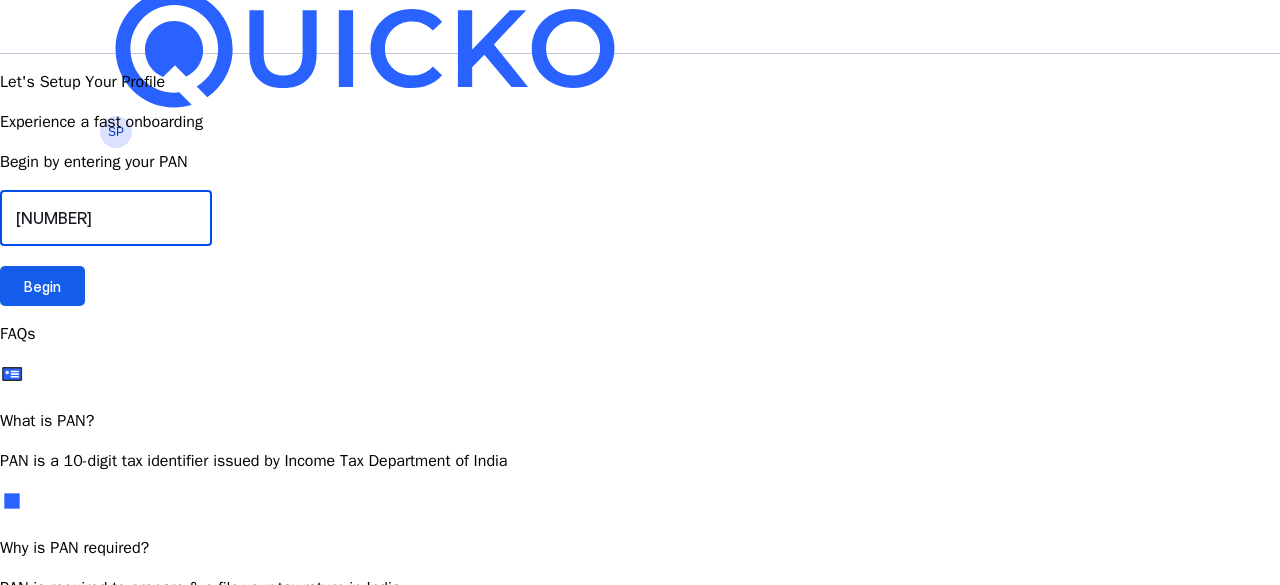 type on "[NUMBER]" 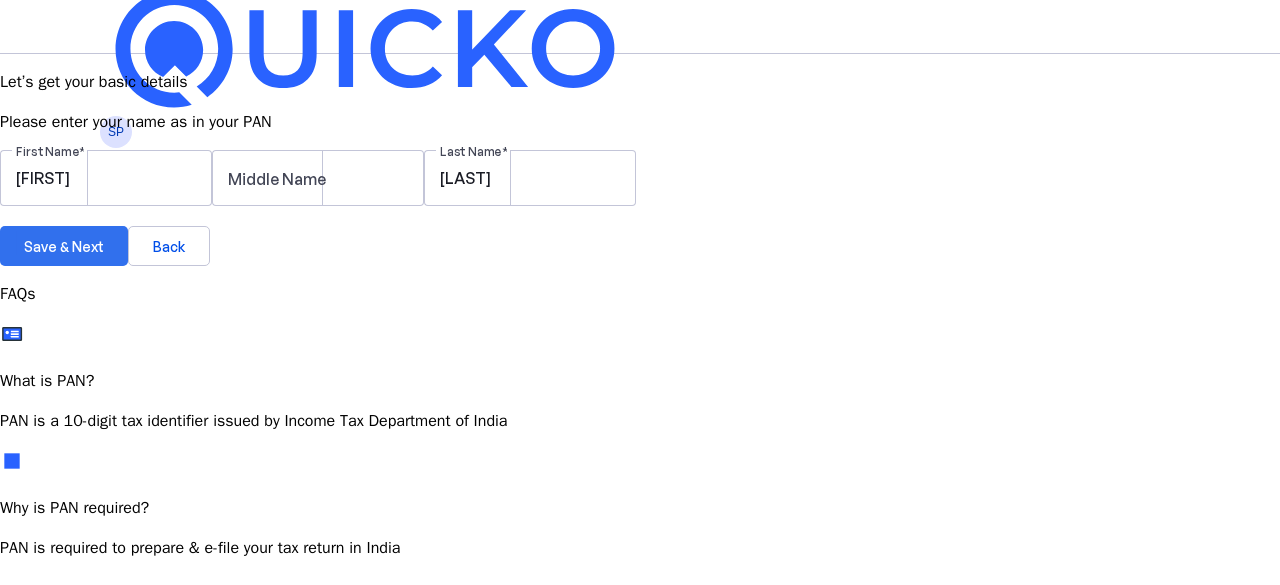 click on "Save & Next" at bounding box center [64, 246] 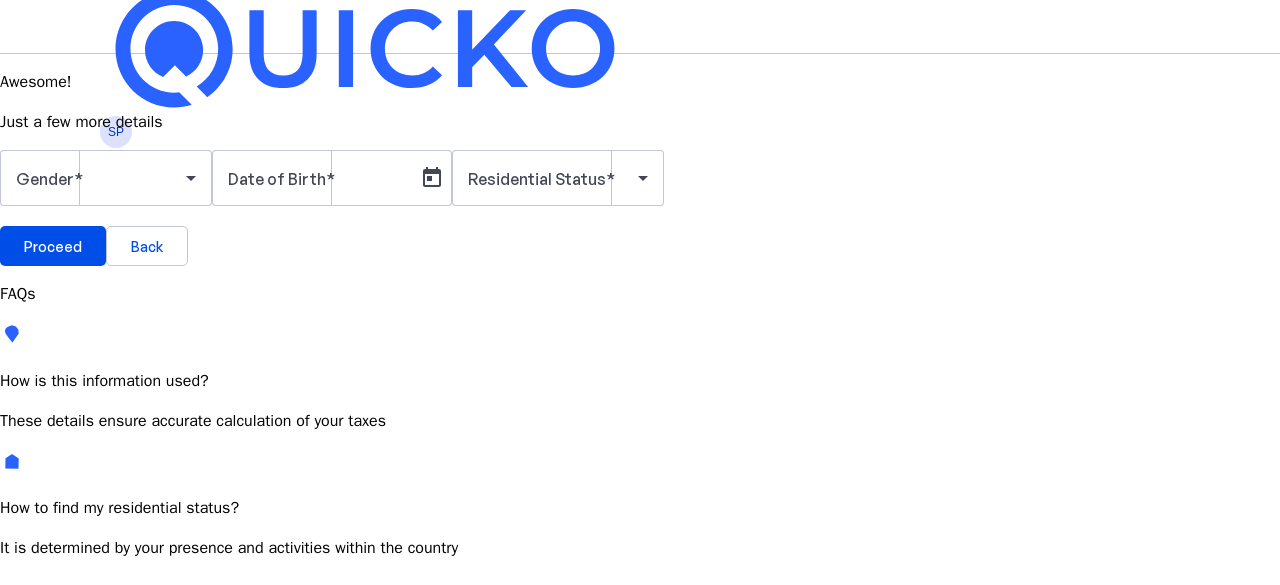 scroll, scrollTop: 15, scrollLeft: 0, axis: vertical 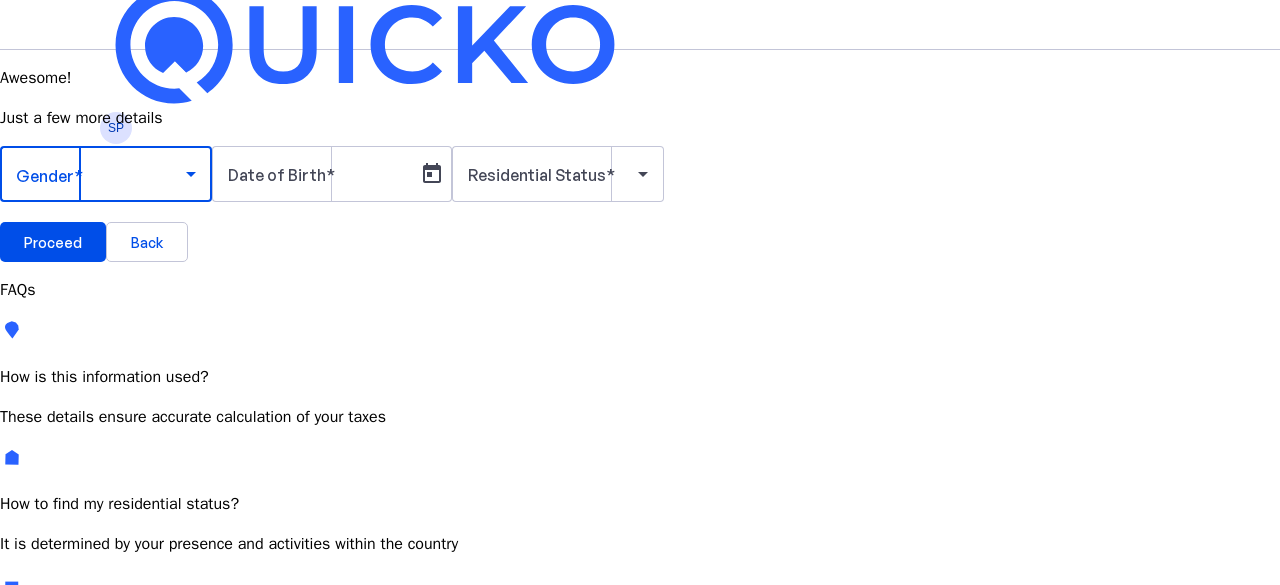 click at bounding box center (101, 174) 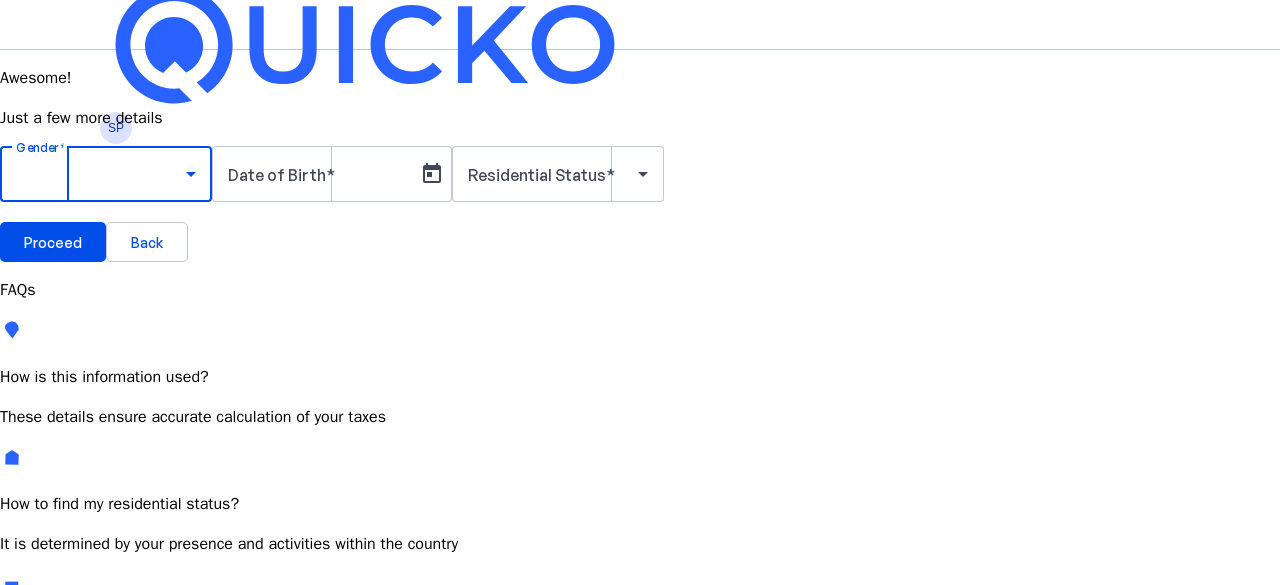 click on "Female" at bounding box center (154, 780) 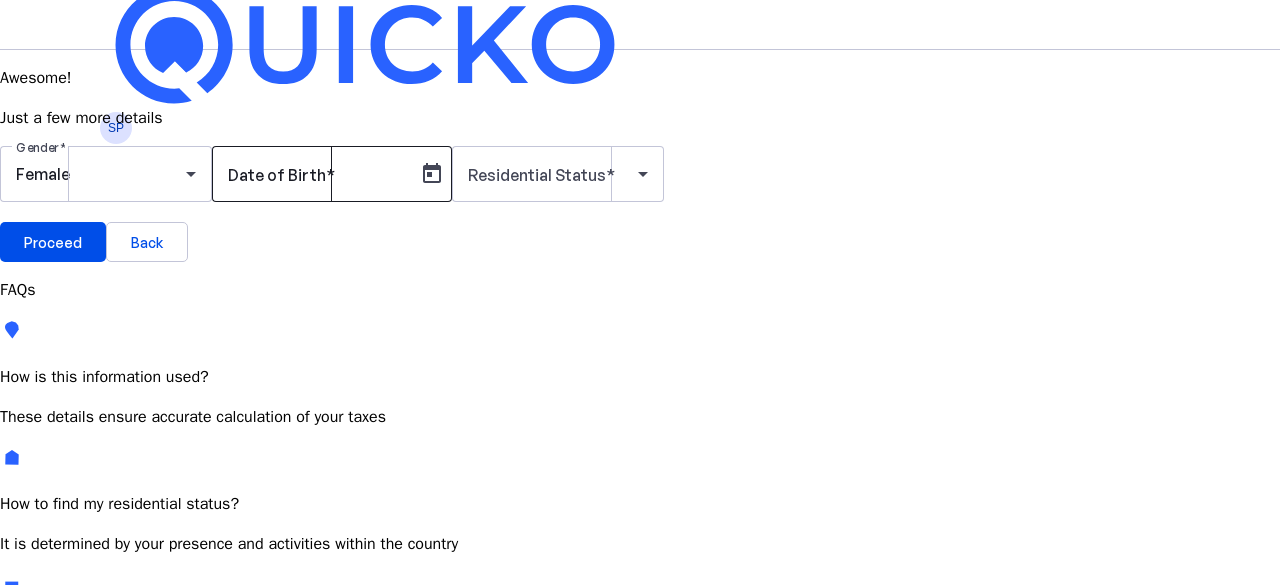 click on "Date of Birth" at bounding box center [277, 175] 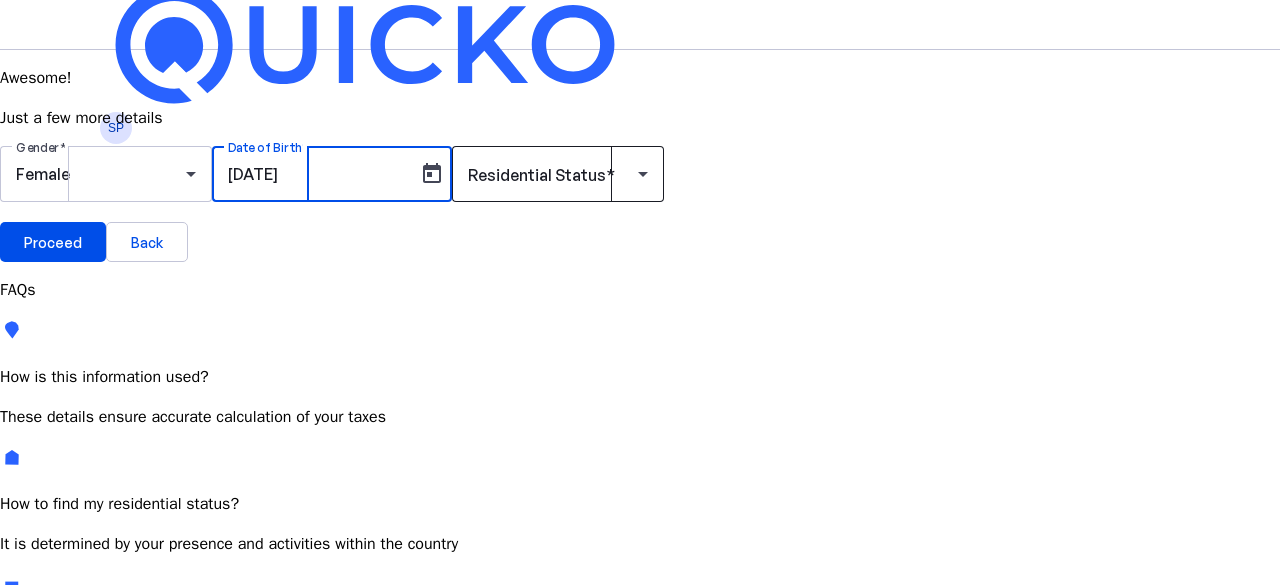 type on "[DATE]" 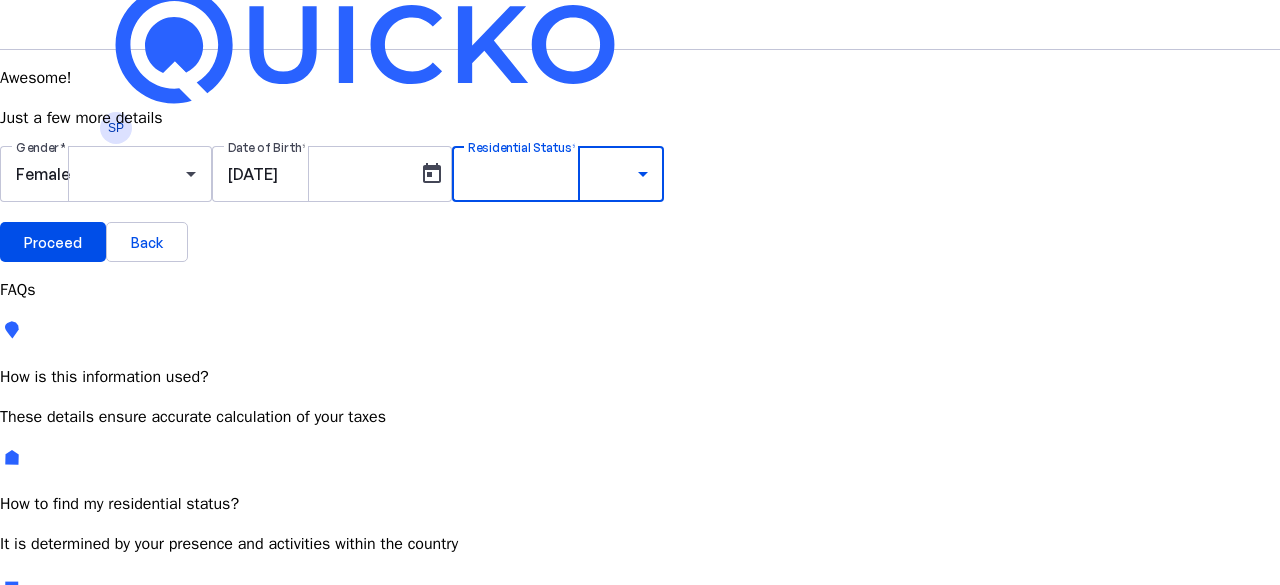 click on "Resident Most Common" at bounding box center [72, 751] 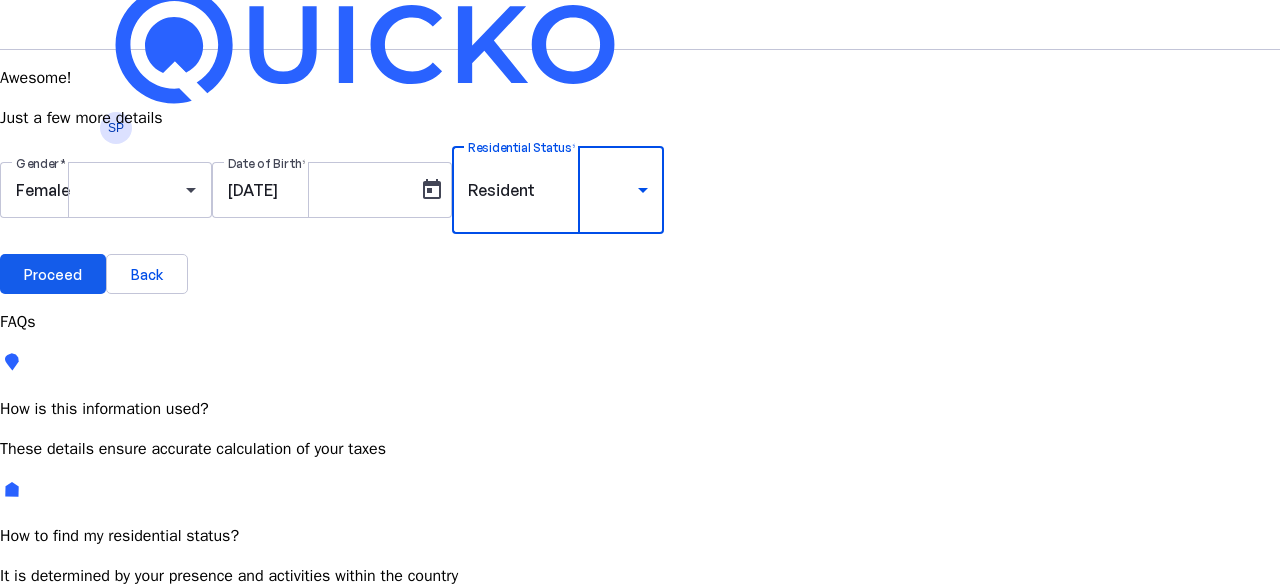 click on "Proceed" at bounding box center [53, 274] 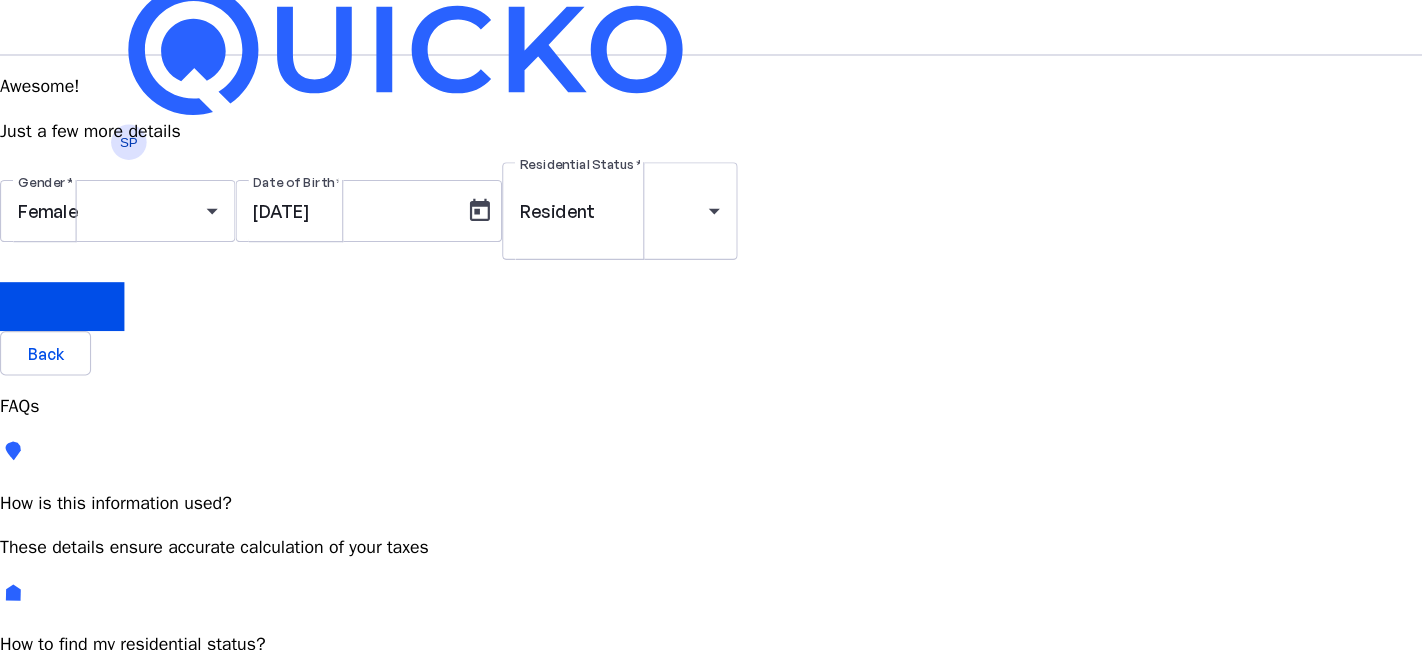 scroll, scrollTop: 0, scrollLeft: 0, axis: both 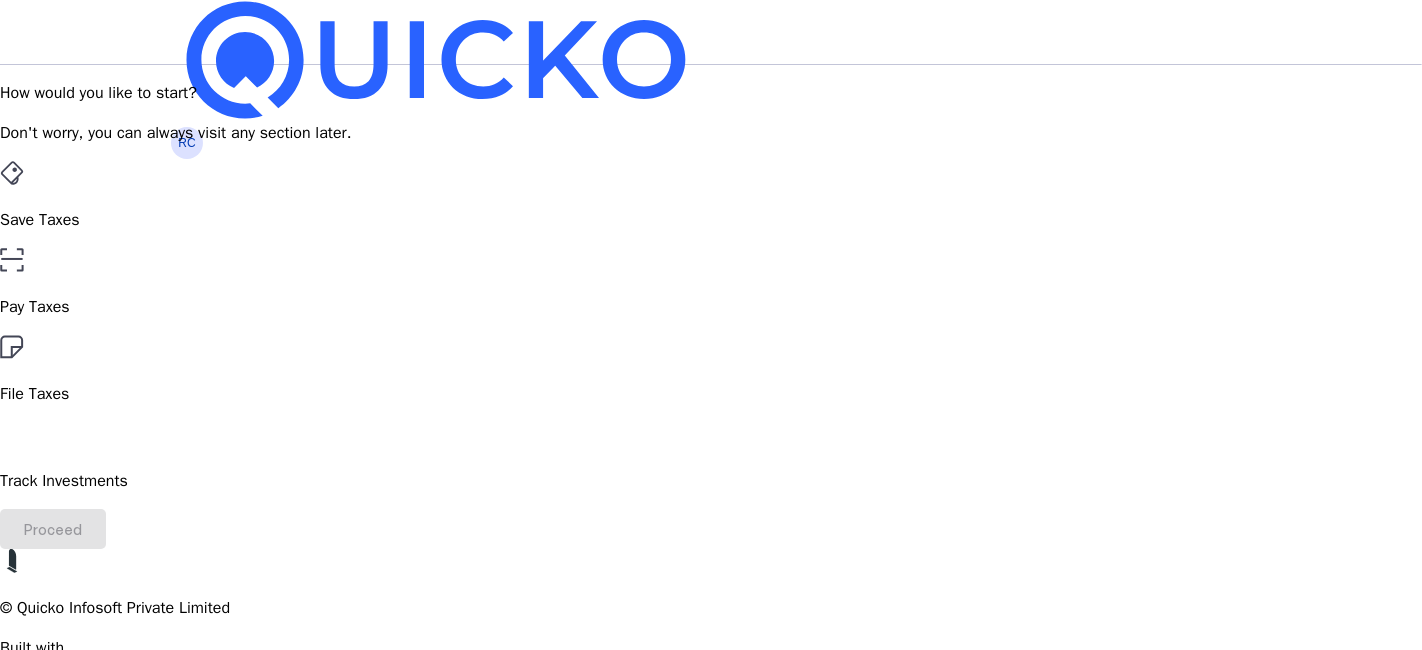 click on "File Taxes" at bounding box center (711, 220) 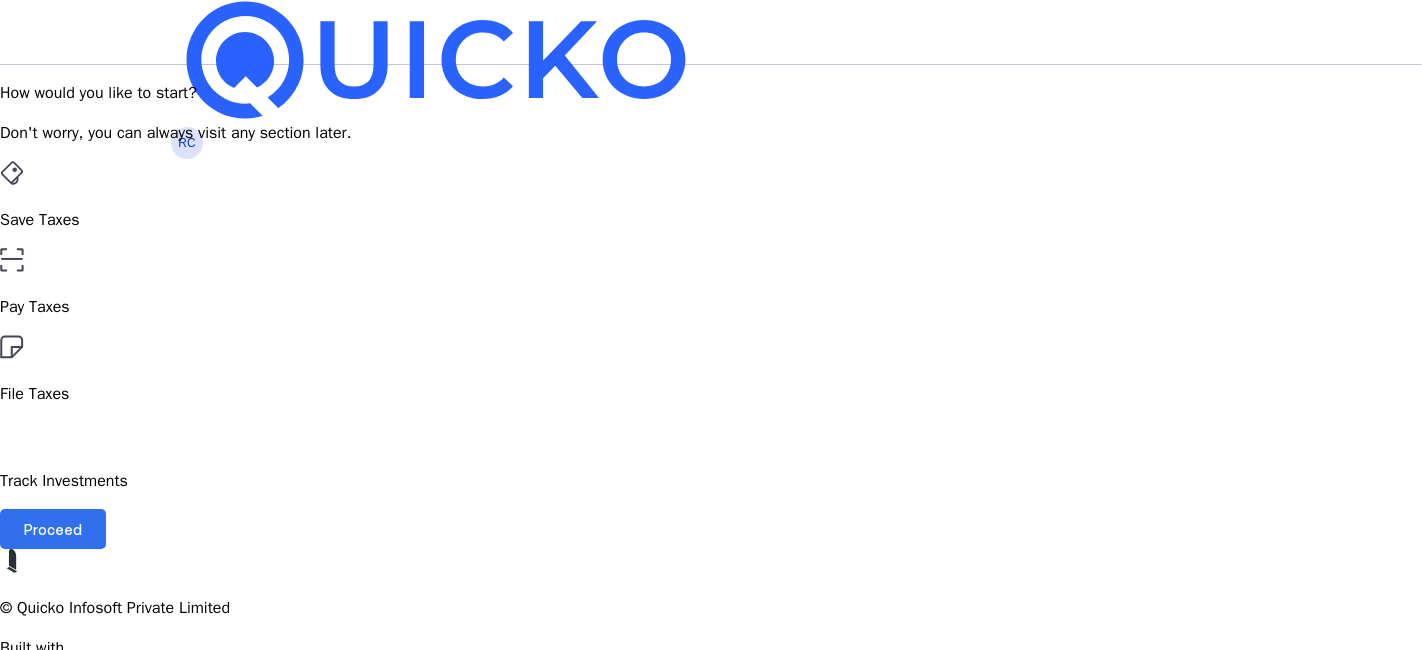 click on "Proceed" at bounding box center [53, 529] 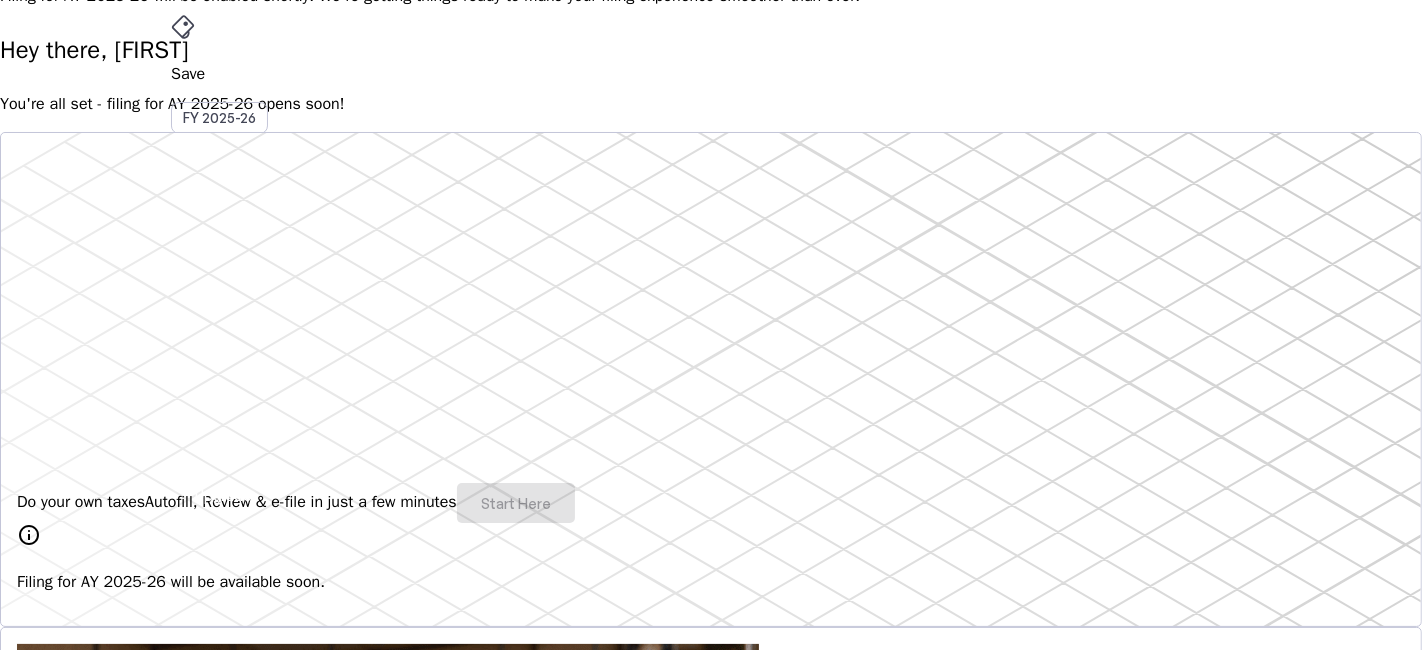 scroll, scrollTop: 0, scrollLeft: 0, axis: both 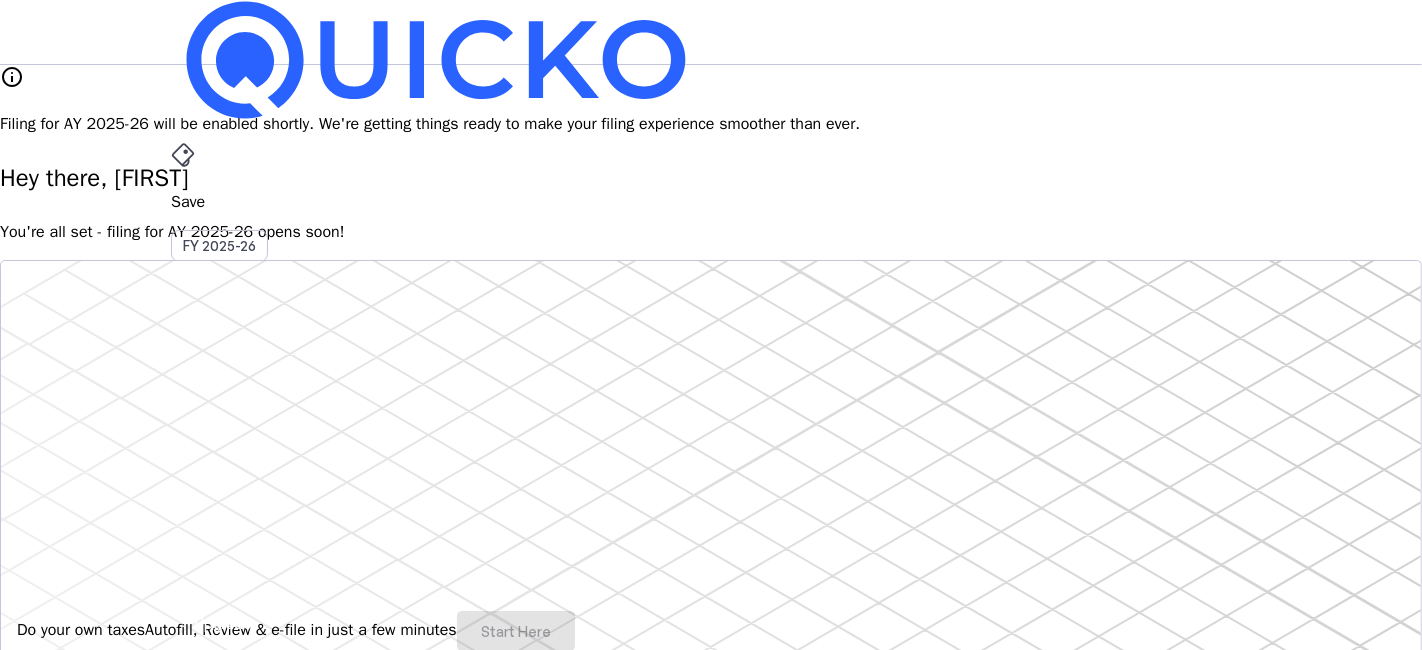 click on "More" at bounding box center (711, 496) 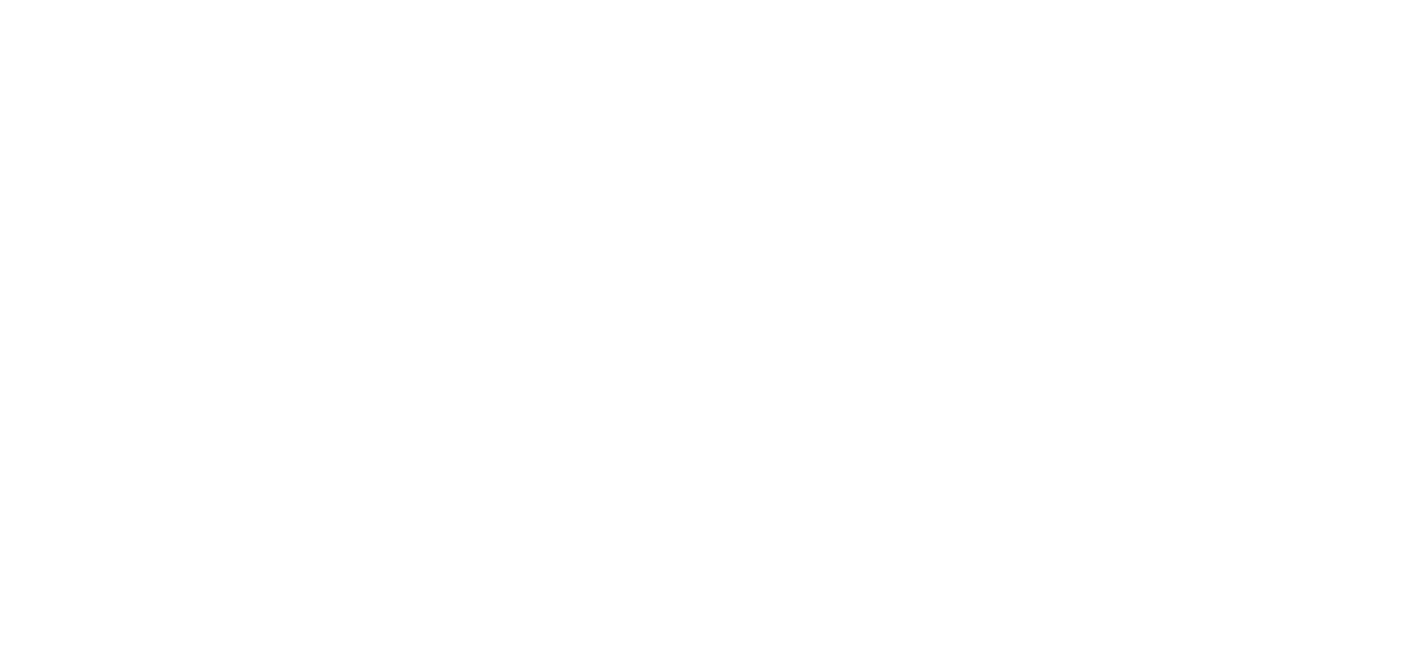 scroll, scrollTop: 0, scrollLeft: 0, axis: both 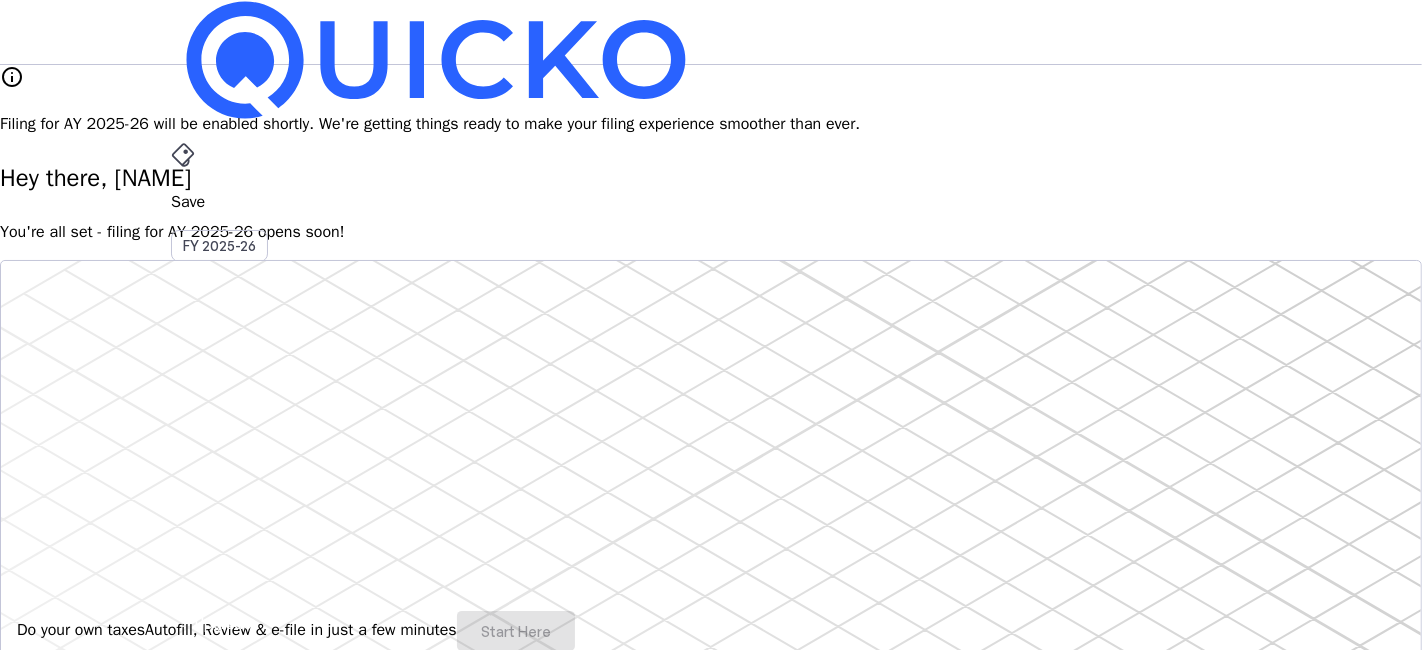 click on "info Filing for AY 2025-26 will be enabled shortly. We're getting things ready to make your filing experience smoother than ever.  Hey there, [NAME]   You're all set - filing for AY 2025-26 opens soon!   Do your own taxes   Autofill, Review & e-file in just a few minutes   Start Here  info Filing for AY 2025-26 will be available soon.   4.8/5 | 1400 reviews   We do your taxes   Expert will prepare, review & e-file your tax return, making sure nothing gets missed.   Explore   Benefits of filing on Quicko  Fetch everything using Autofill Automatically retrieve your income, deductions, tax credits & losses directly from ITD. No need of any forms! Connect to multiple apps In just a few clicks, seamlessly fetch all your trades directly from your broker and ensure accurate reporting. Get Personalized Insights Gain full visibility into the computation. Easily view and understand how your taxes are calculated.  Explore  Upgrade to Elite Learn More File Revised Return Revise Return View E-Filed Returns Explore FAQs" at bounding box center (711, 1619) 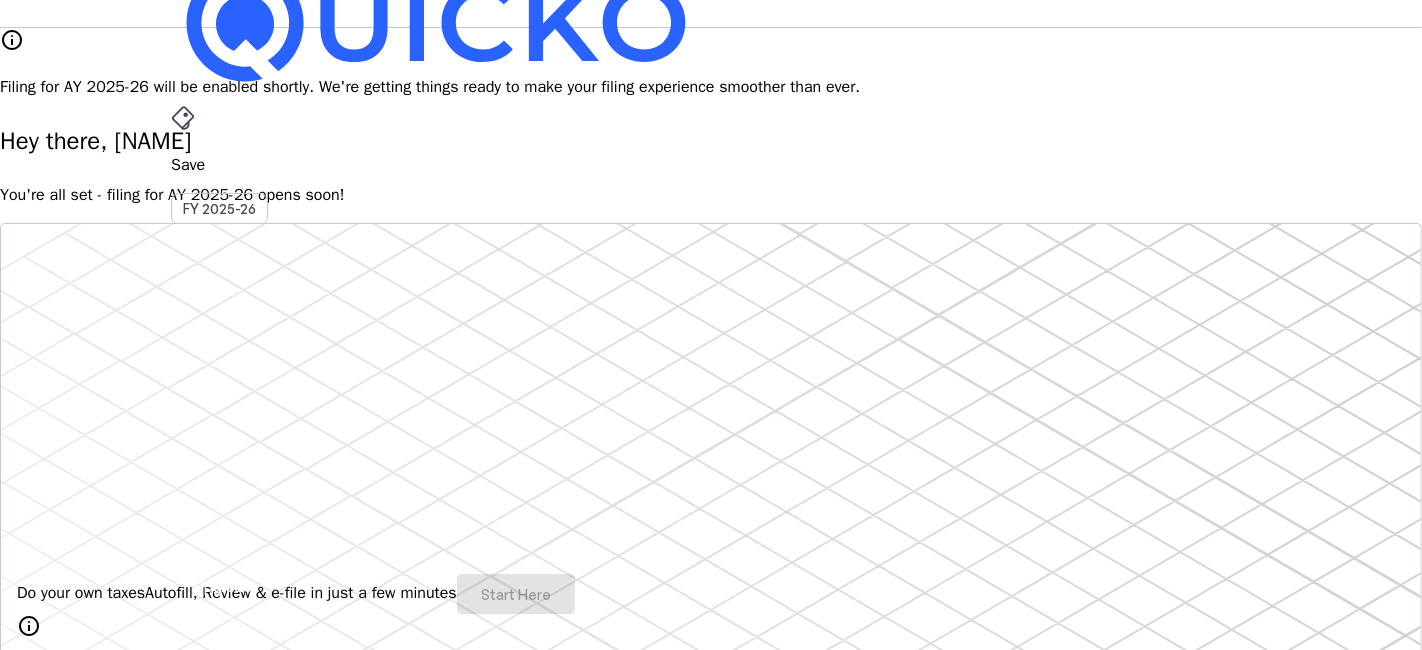 scroll, scrollTop: 0, scrollLeft: 0, axis: both 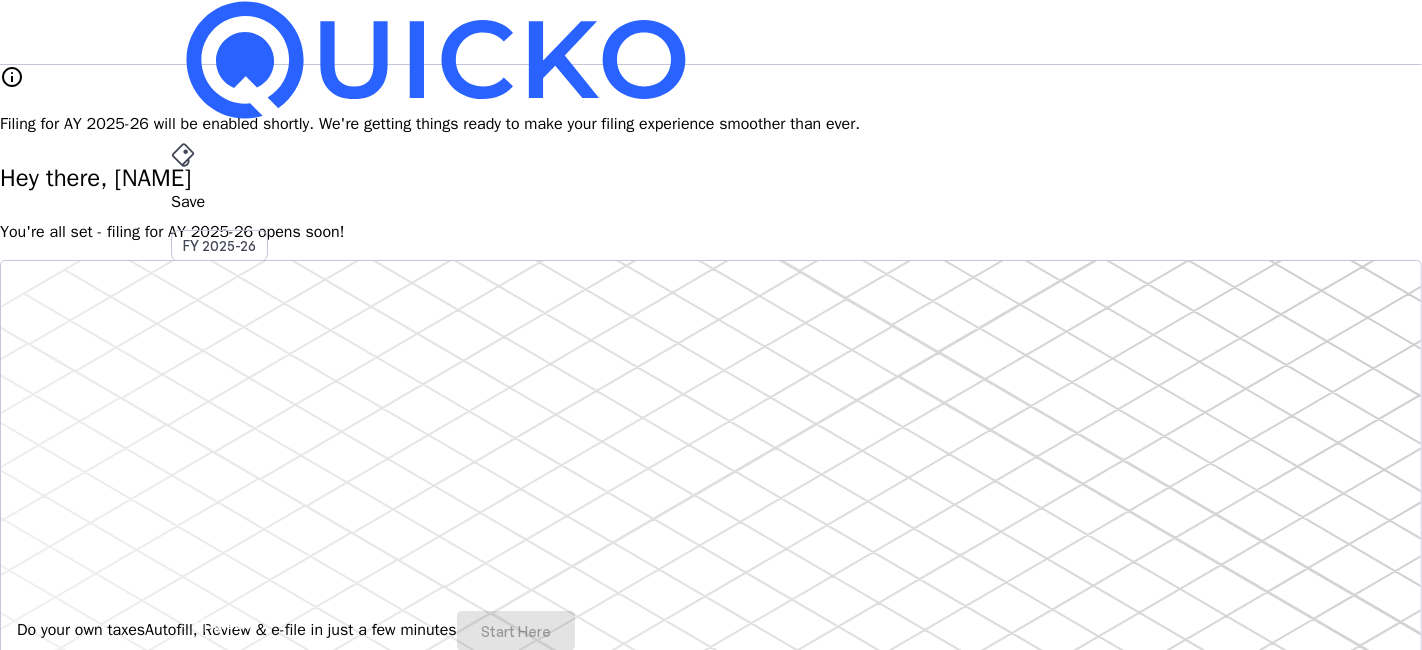 click on "More" at bounding box center [711, 496] 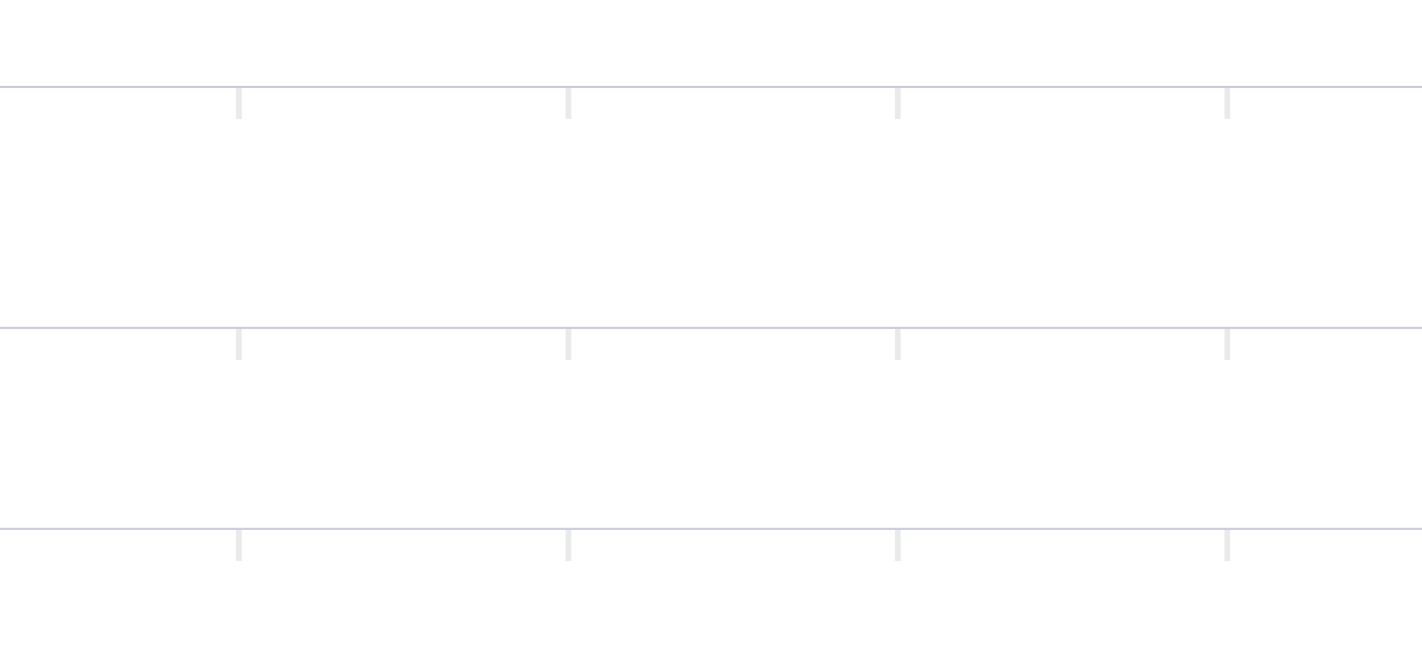 scroll, scrollTop: 583, scrollLeft: 0, axis: vertical 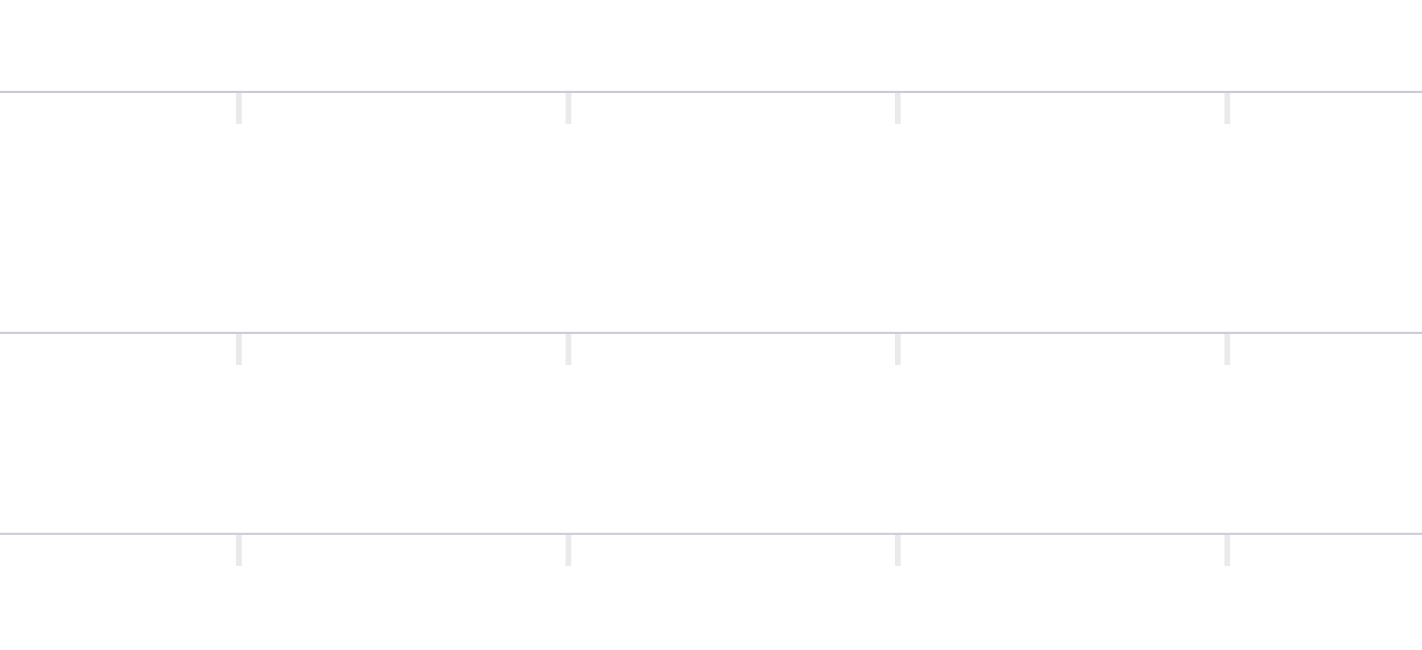 click on "Link your PAN and Aadhaar to file taxes and avoid penalties." at bounding box center [711, 2257] 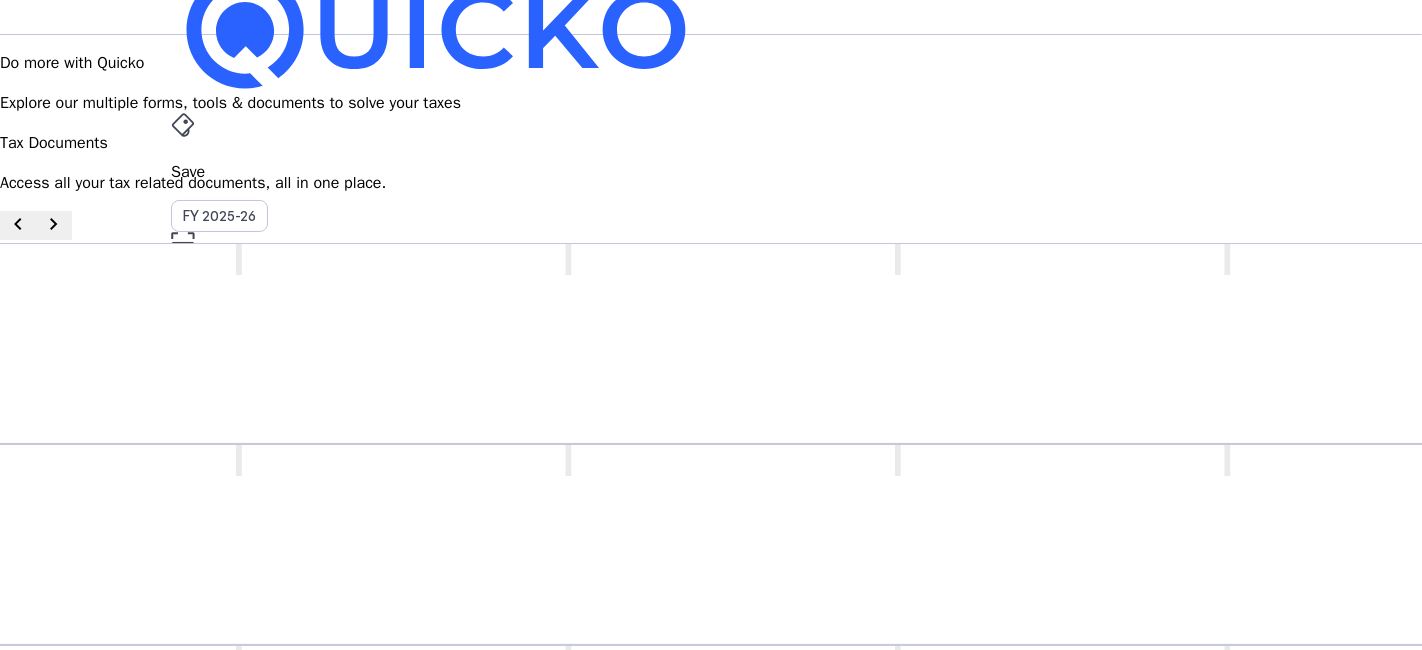scroll, scrollTop: 0, scrollLeft: 0, axis: both 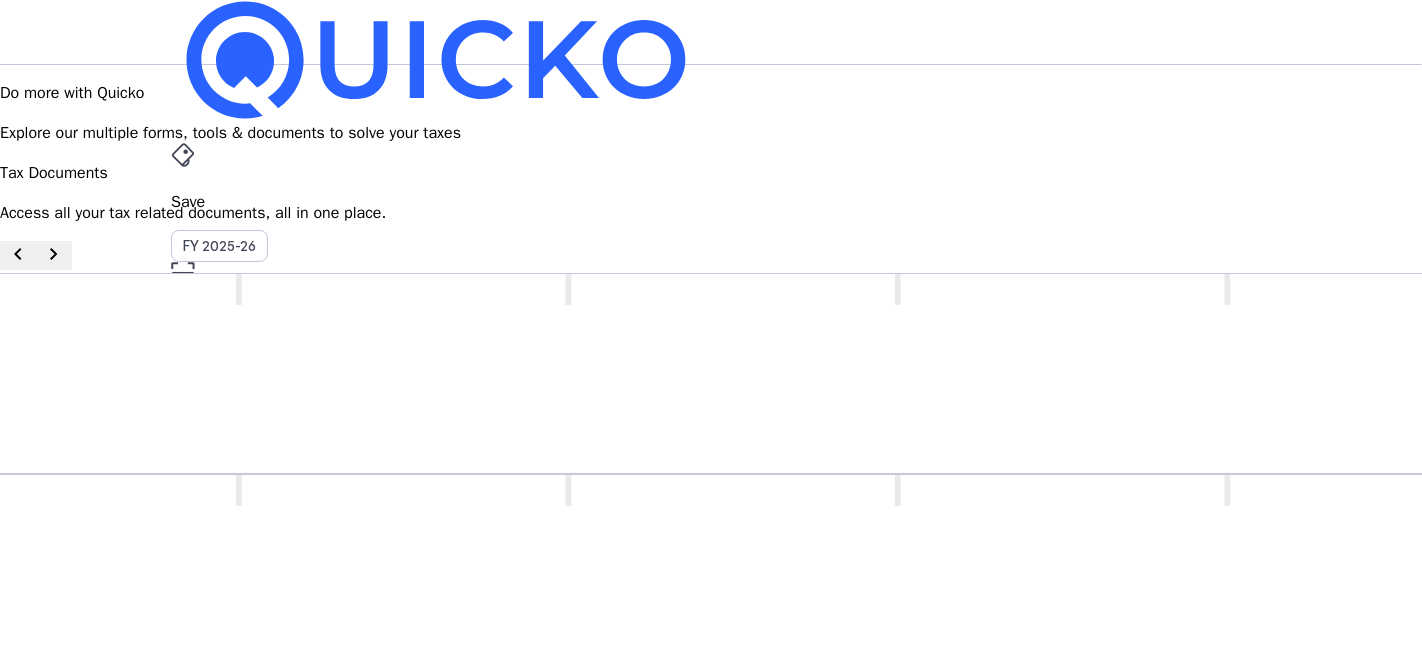 click on "Save" at bounding box center [711, 202] 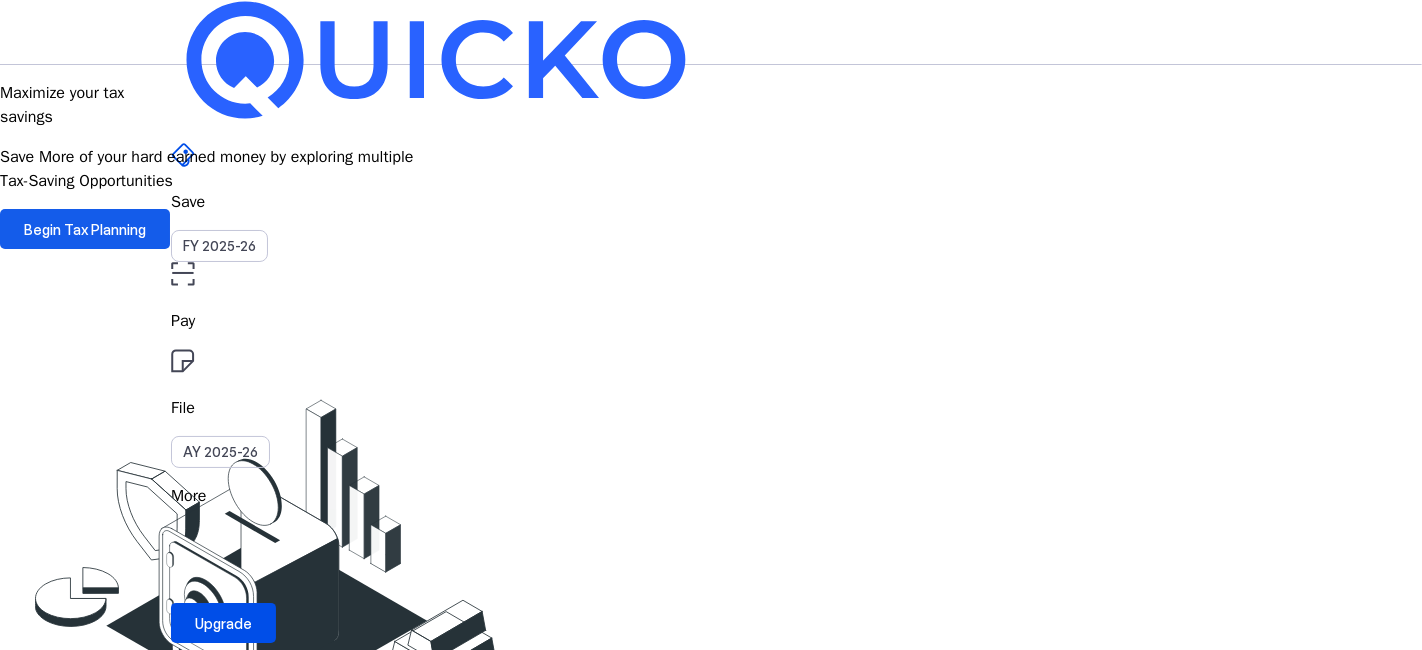 click on "Begin Tax Planning" at bounding box center (85, 229) 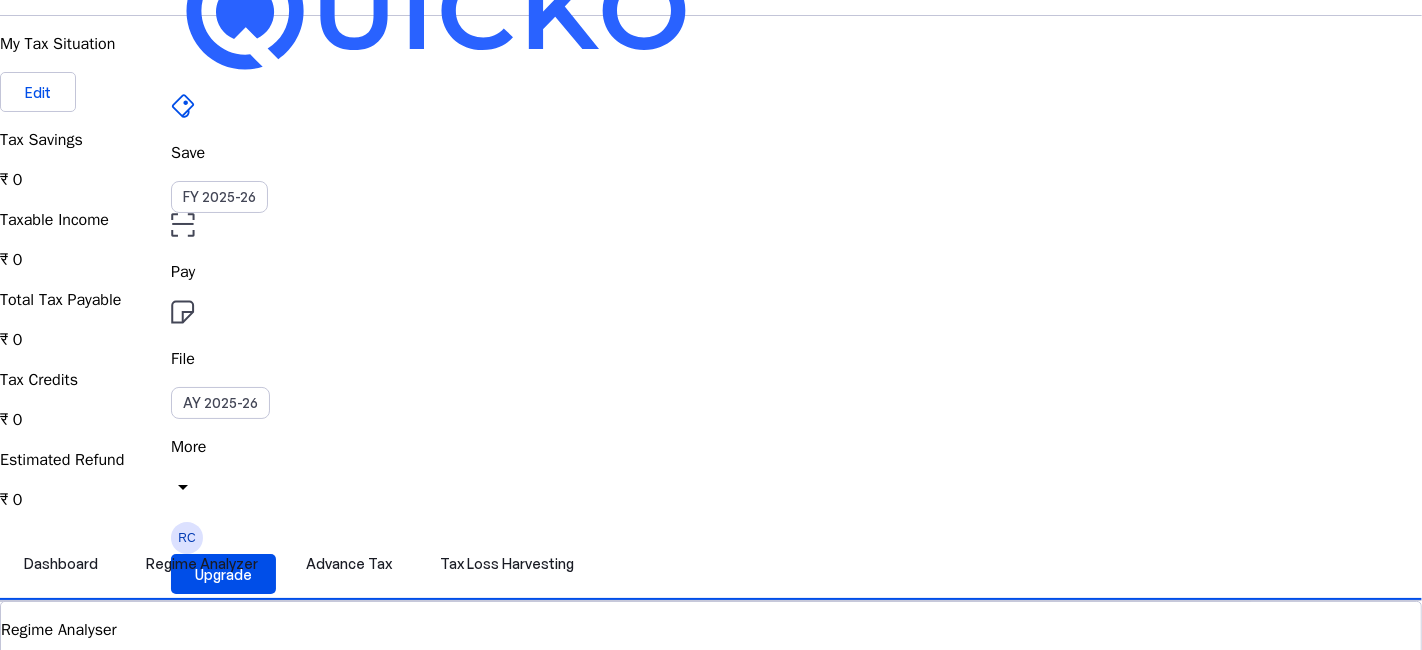 scroll, scrollTop: 0, scrollLeft: 0, axis: both 